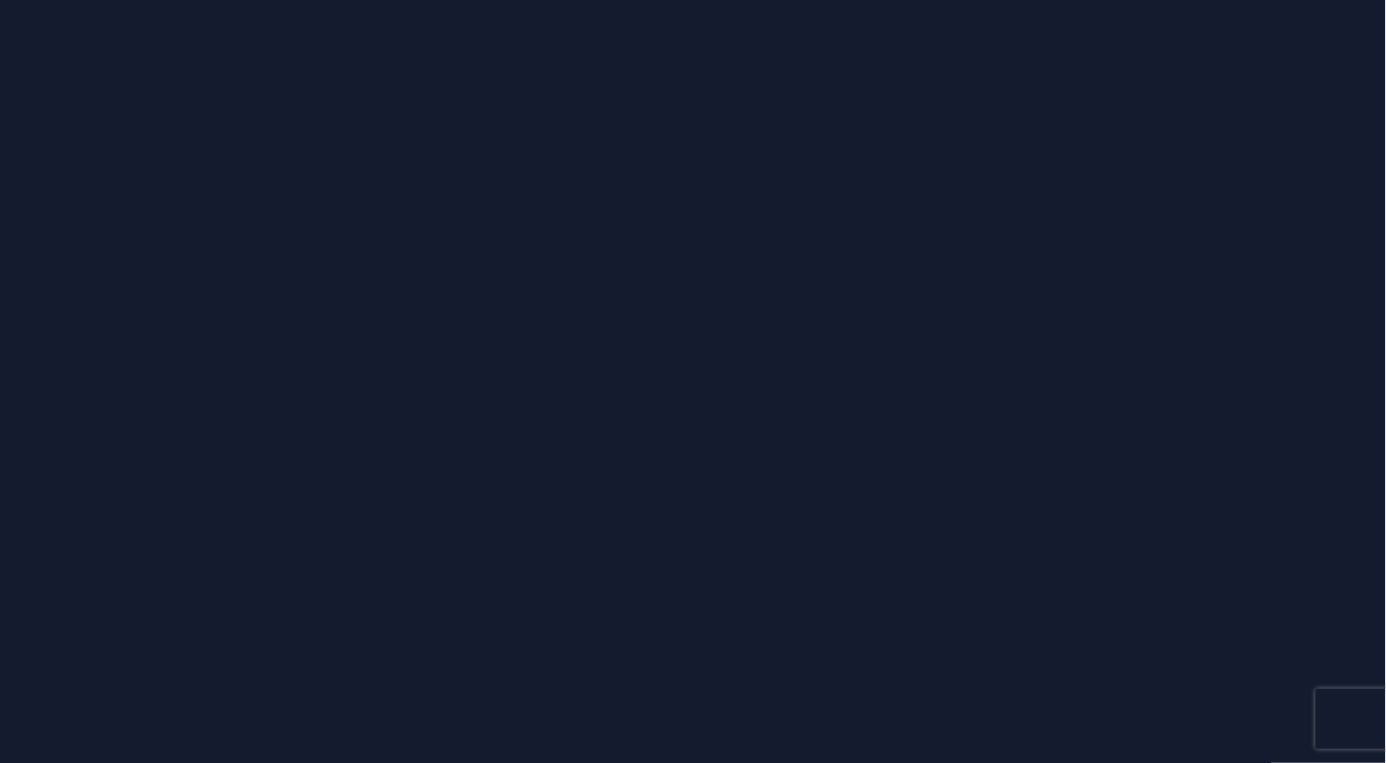scroll, scrollTop: 0, scrollLeft: 0, axis: both 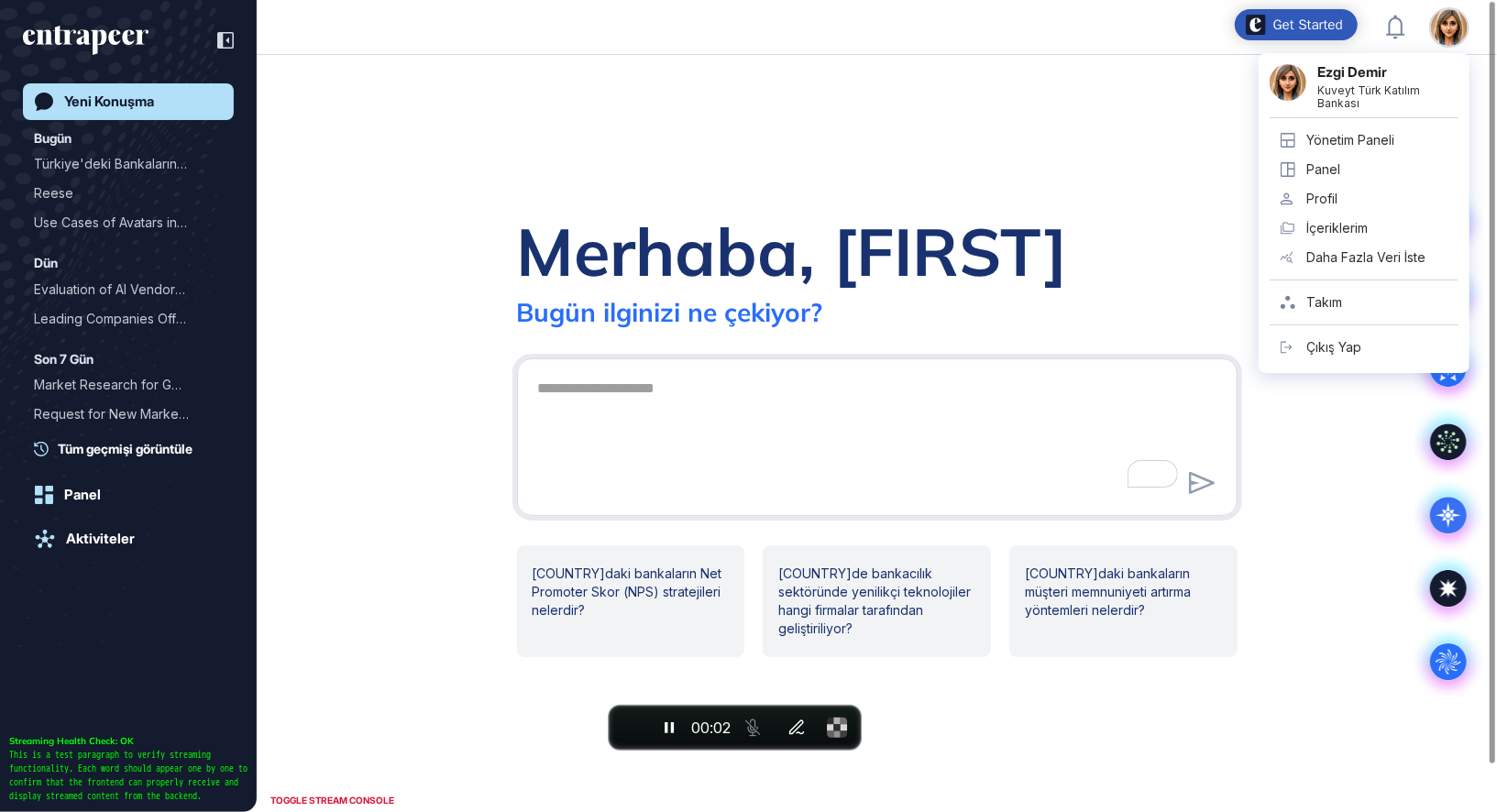 click on "Profil" 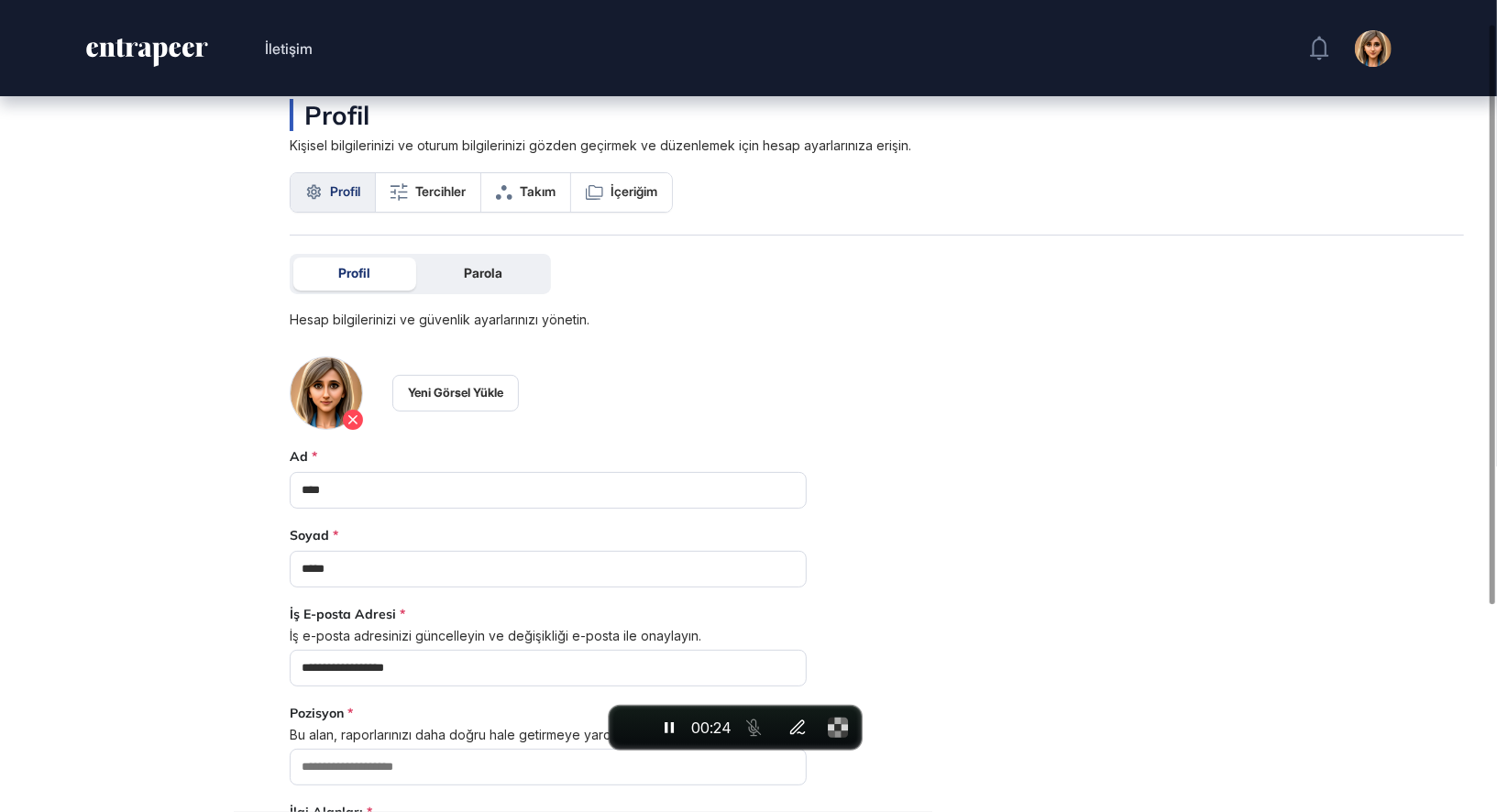 scroll, scrollTop: 22, scrollLeft: 0, axis: vertical 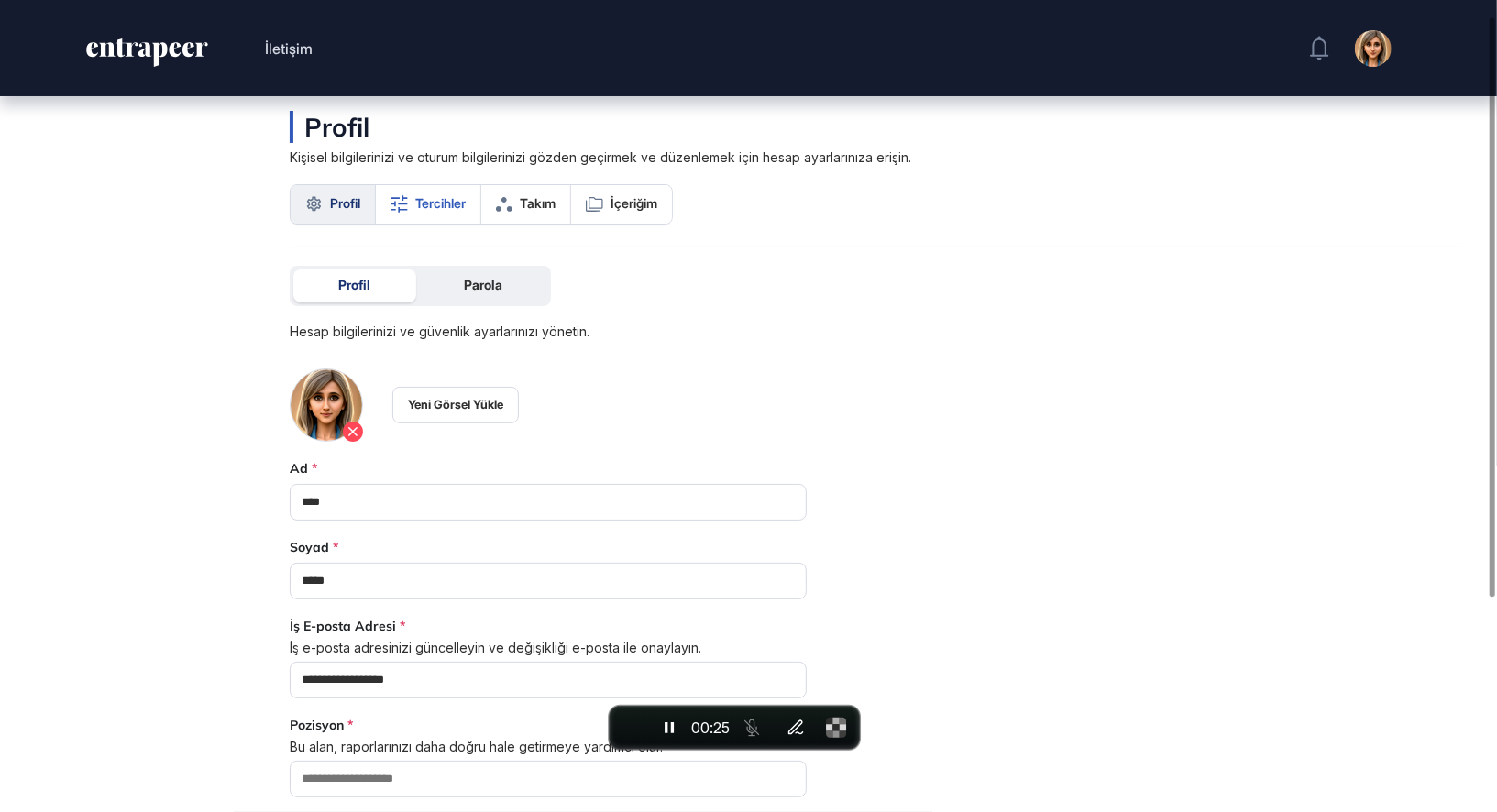 click on "Tercihler" at bounding box center (440, 203) 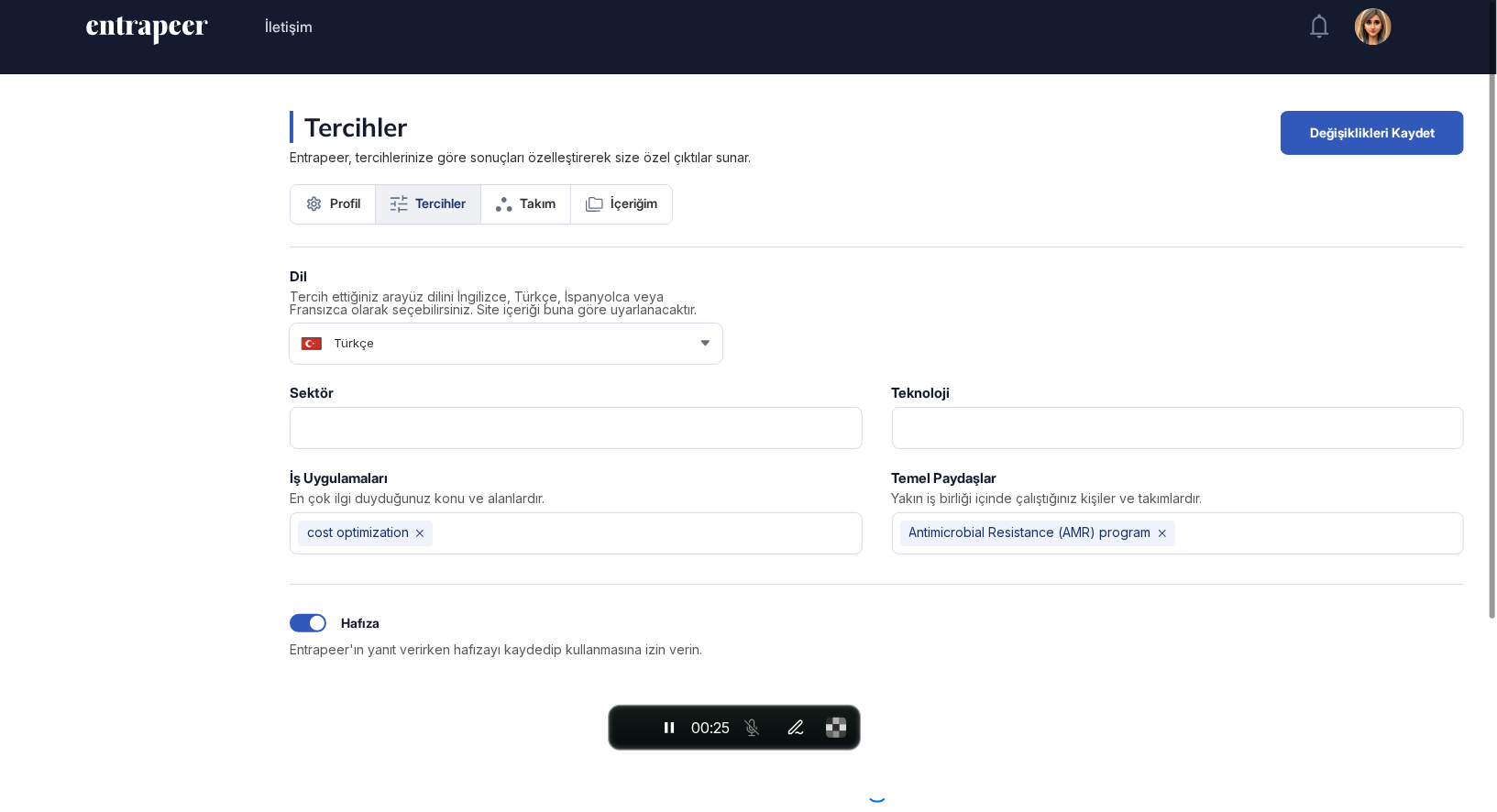 scroll, scrollTop: 0, scrollLeft: 0, axis: both 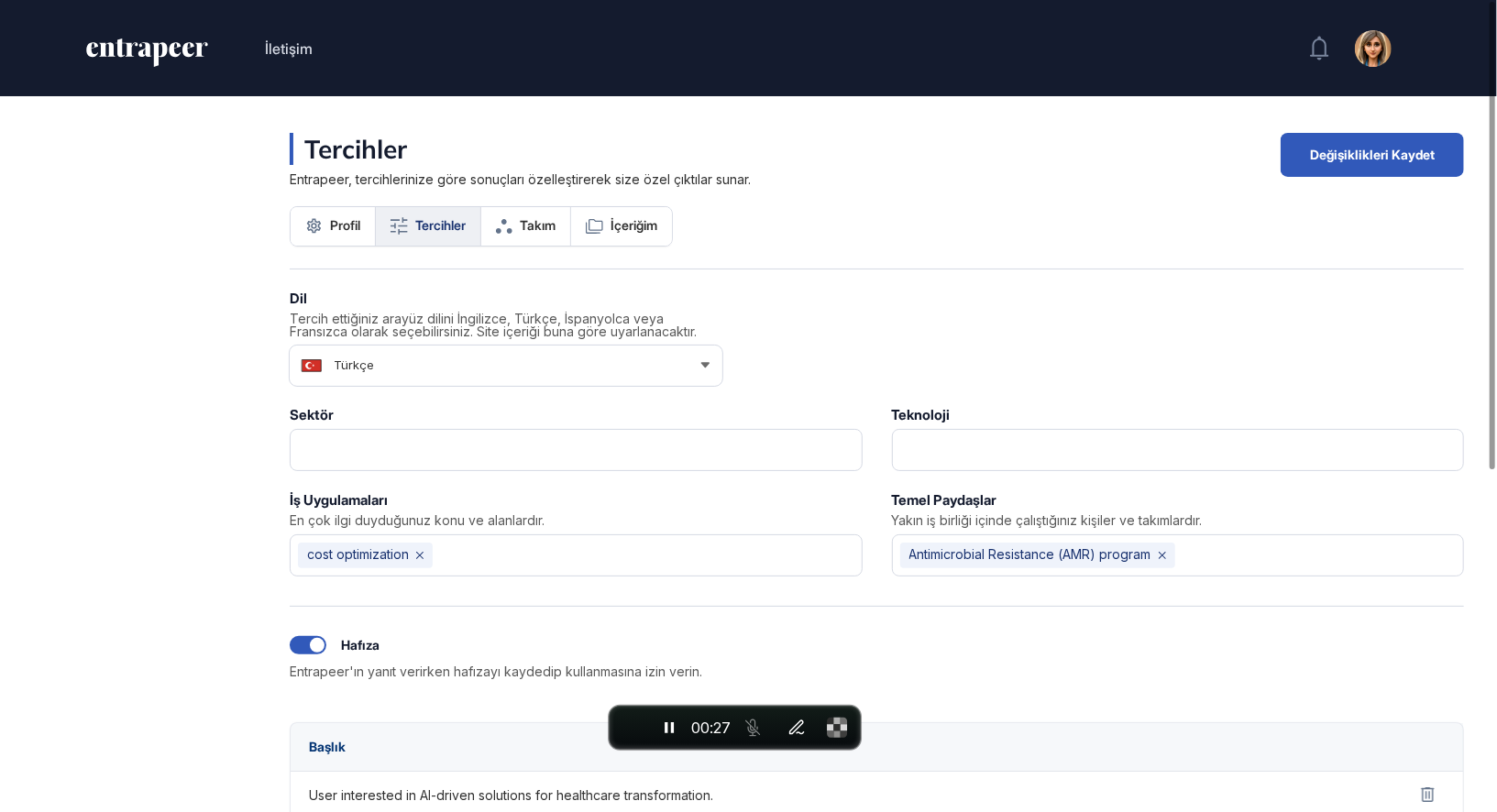 click on "Türkçe" at bounding box center [506, 366] 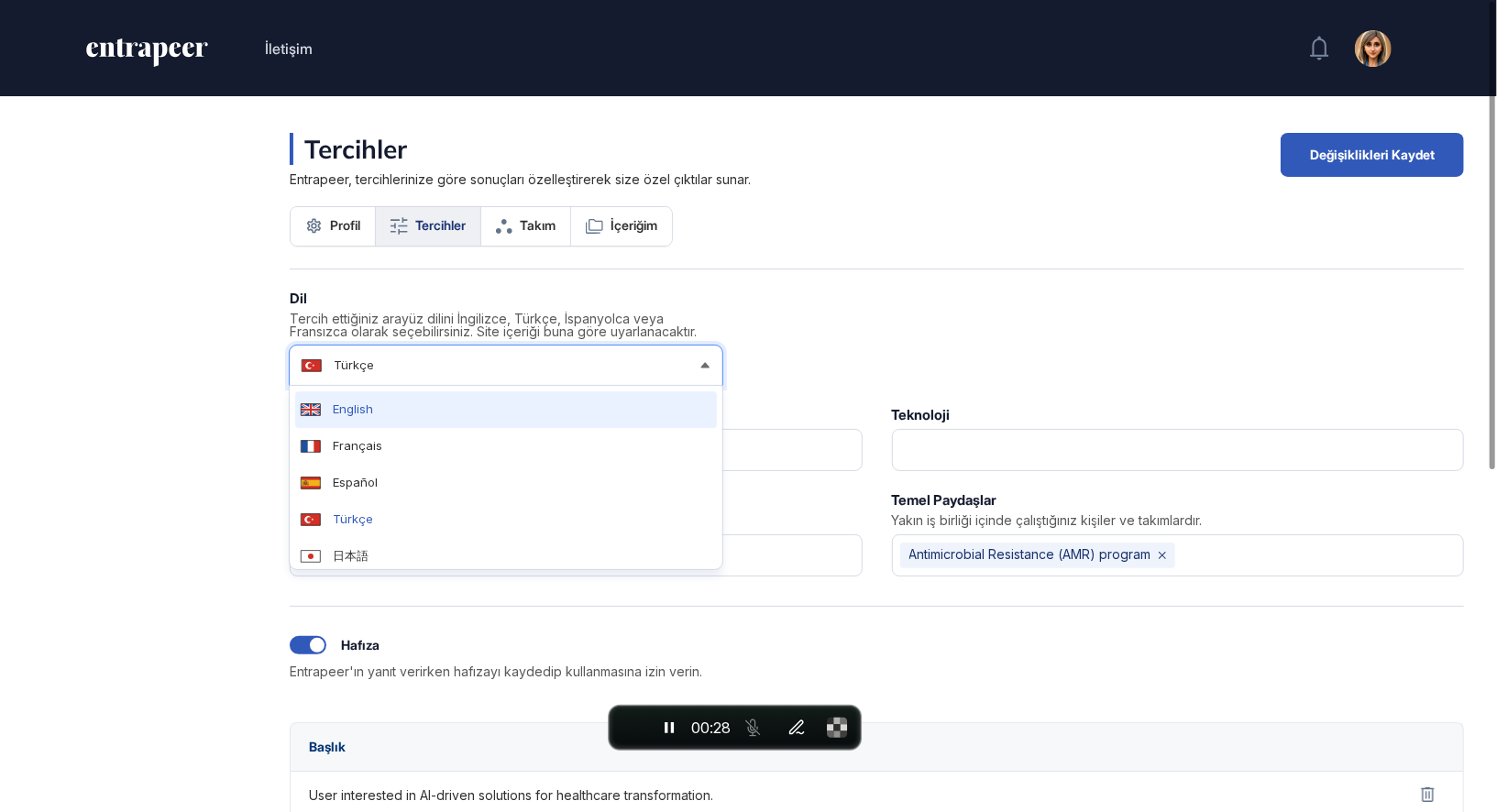 click on "English" 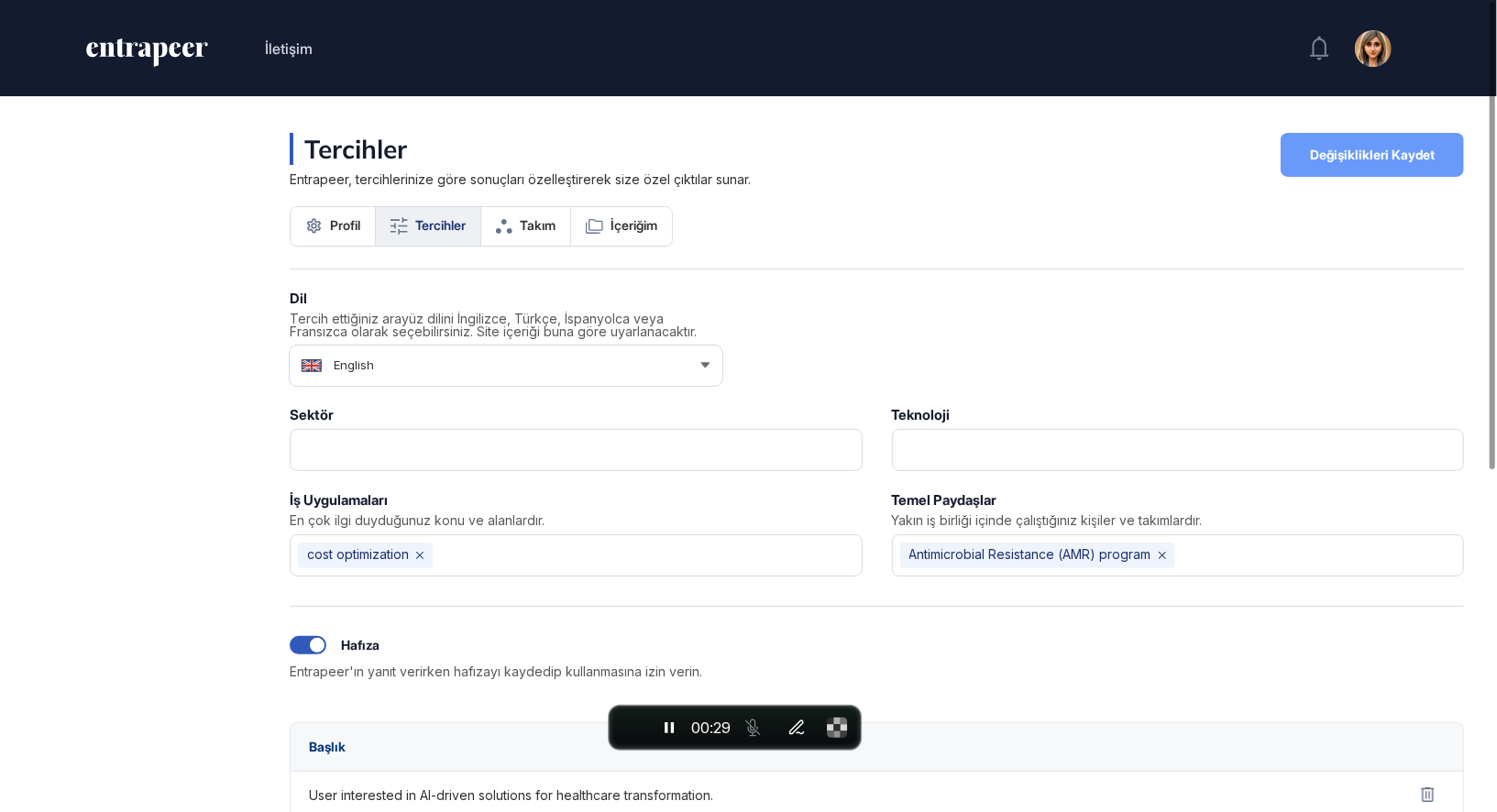 click on "Değişiklikleri Kaydet" at bounding box center (1372, 155) 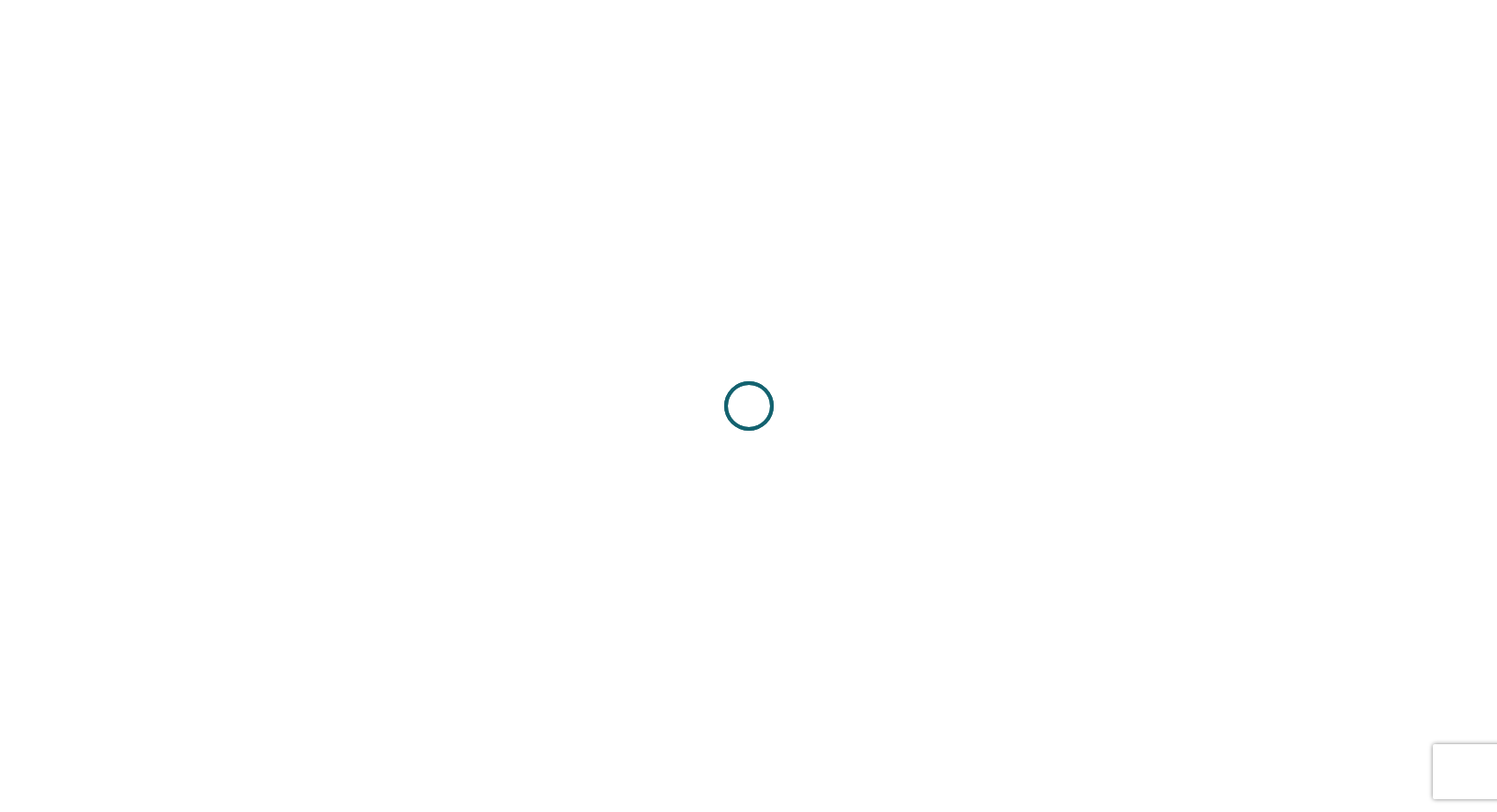 scroll, scrollTop: 0, scrollLeft: 0, axis: both 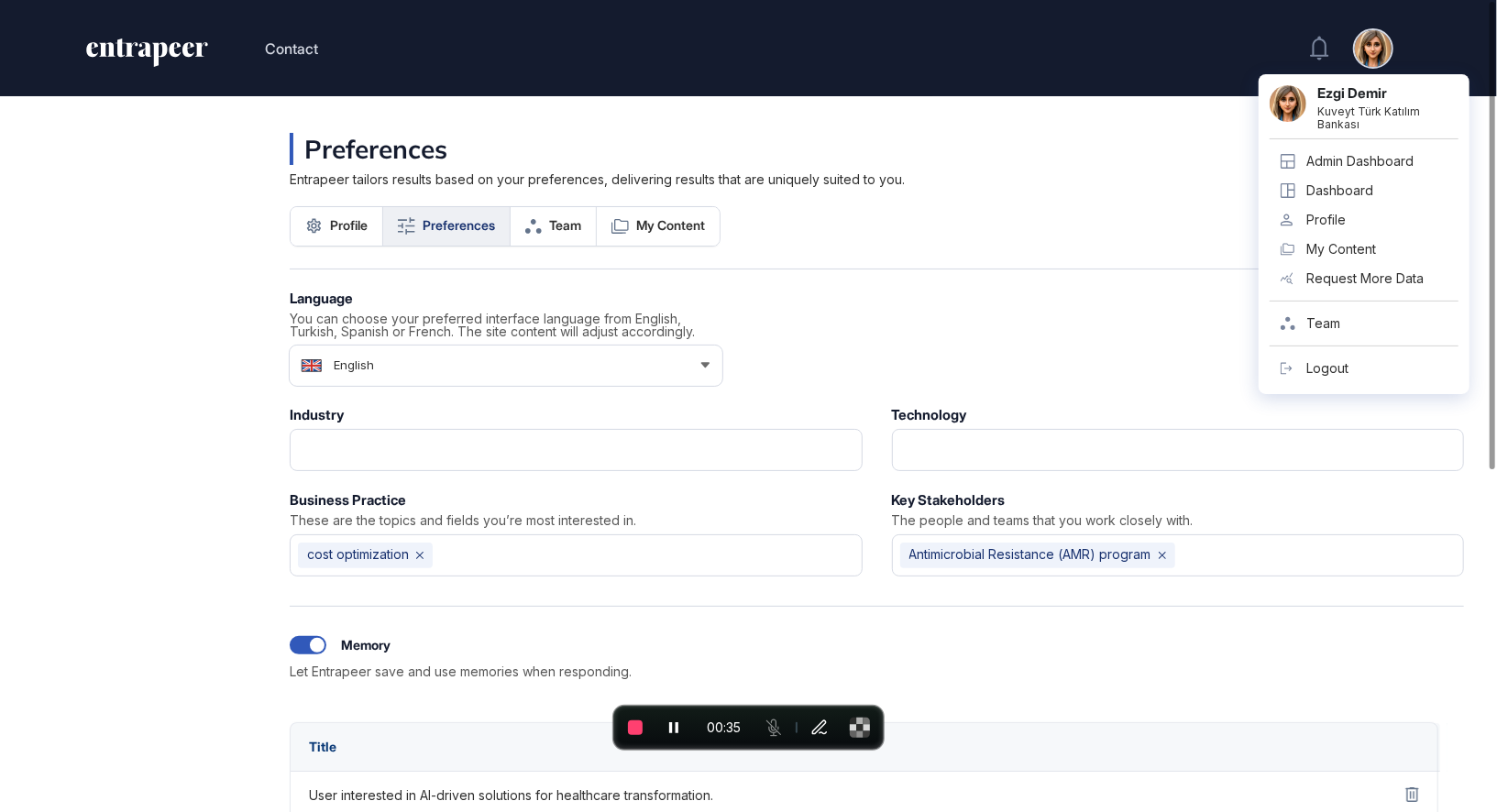 click on "Admin Dashboard" at bounding box center [1359, 161] 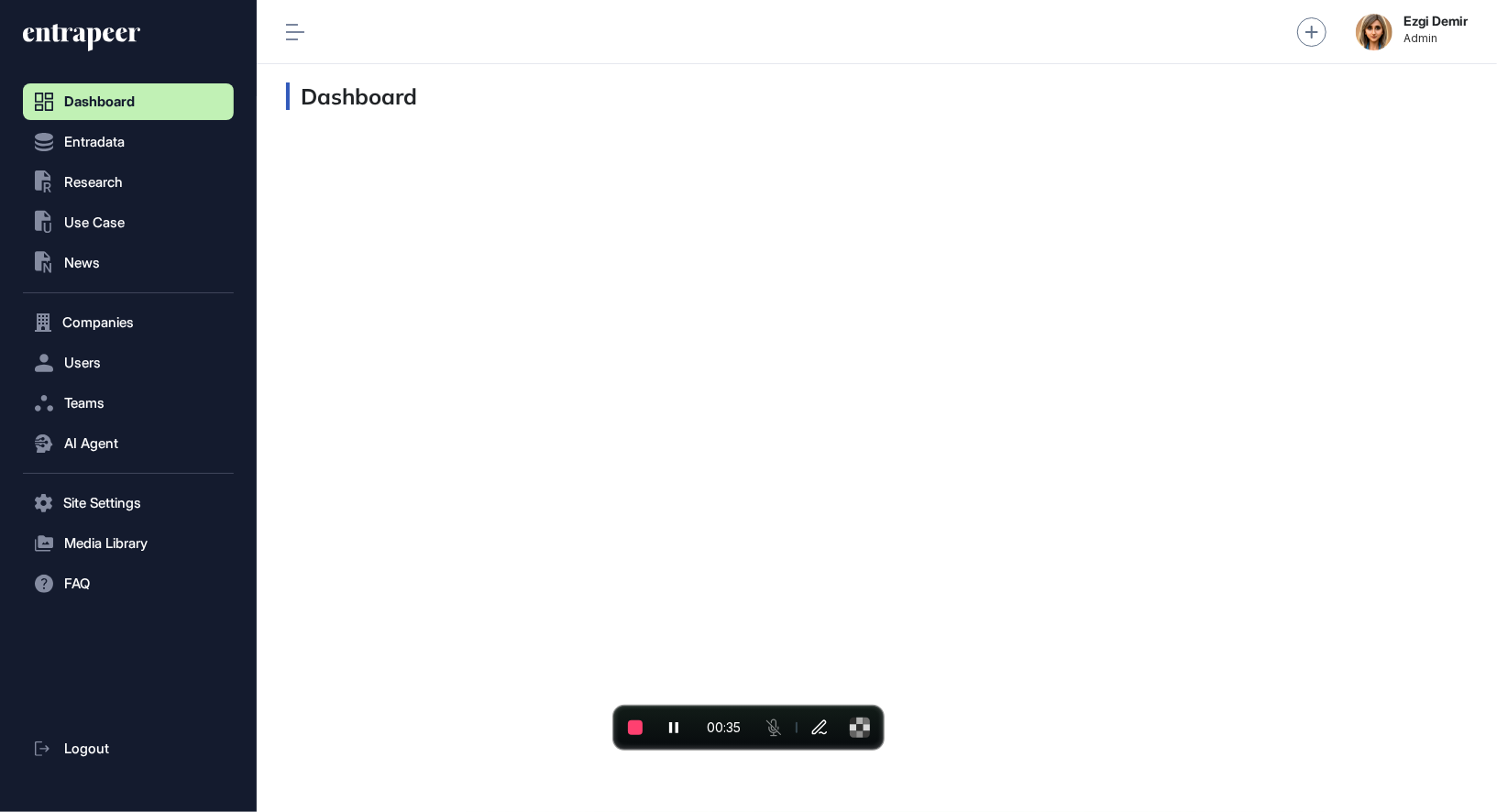 scroll, scrollTop: 775, scrollLeft: 211, axis: both 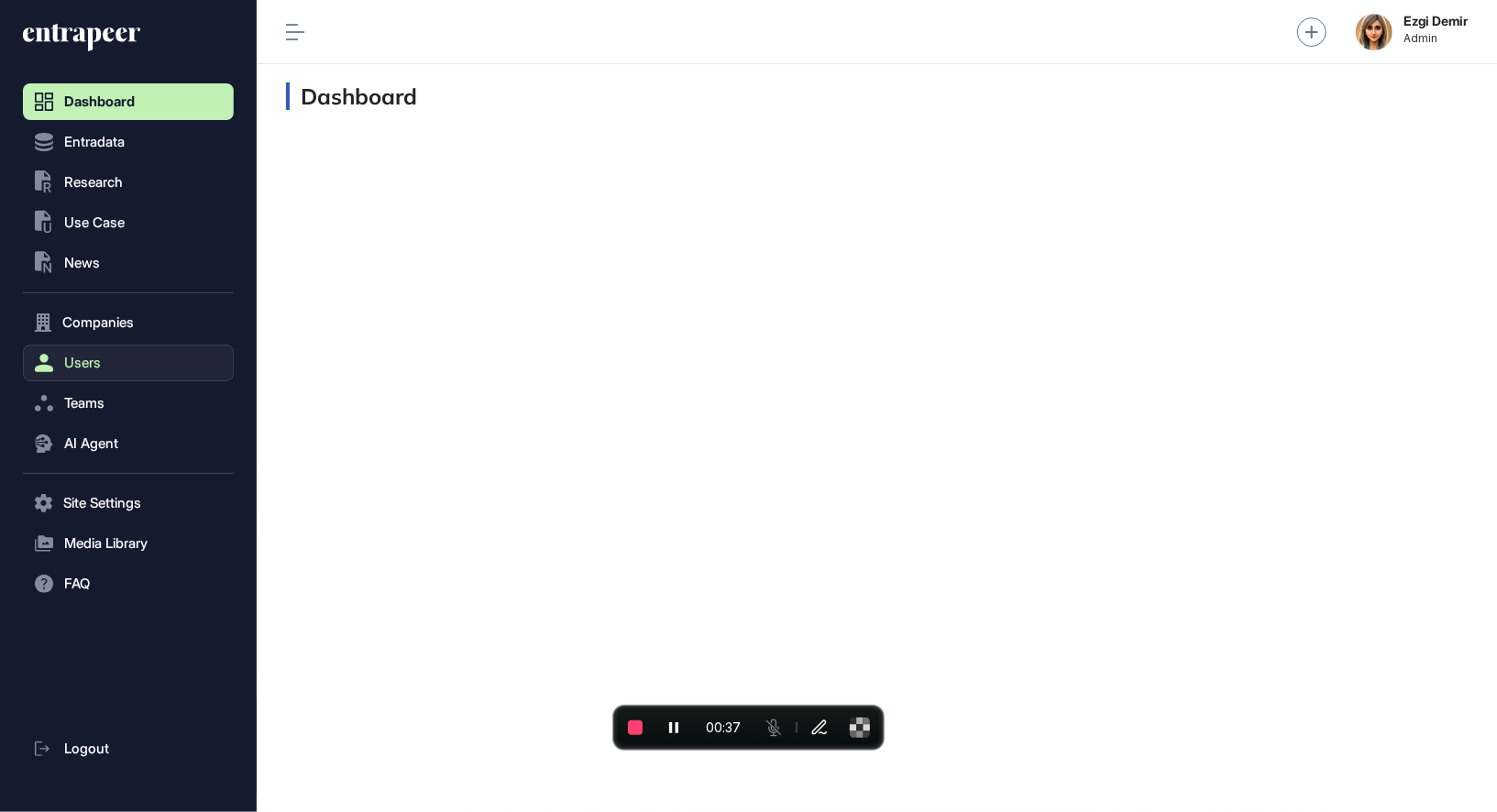 click on "Users" 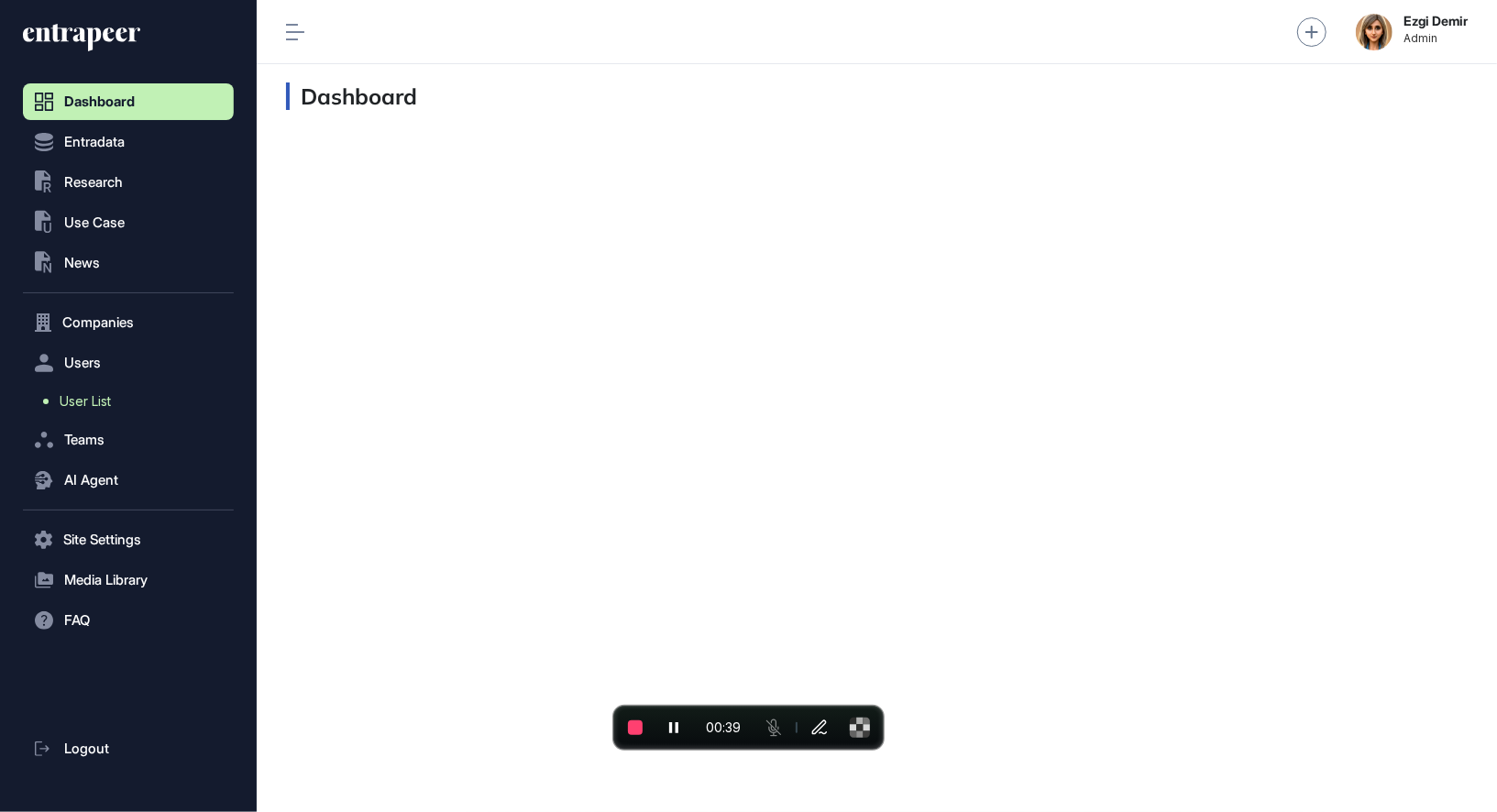 click on "User List" at bounding box center [85, 401] 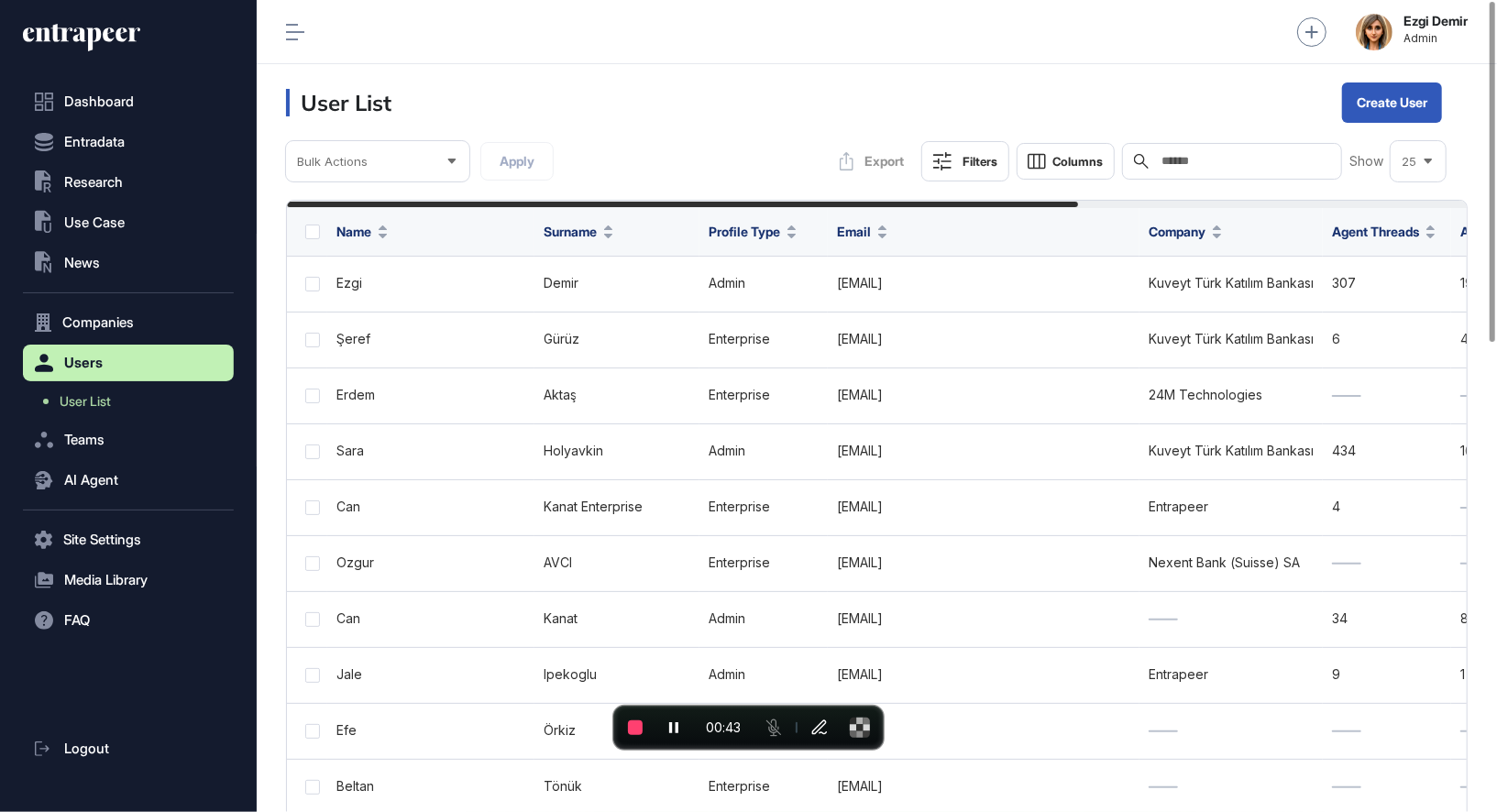 click at bounding box center [1245, 161] 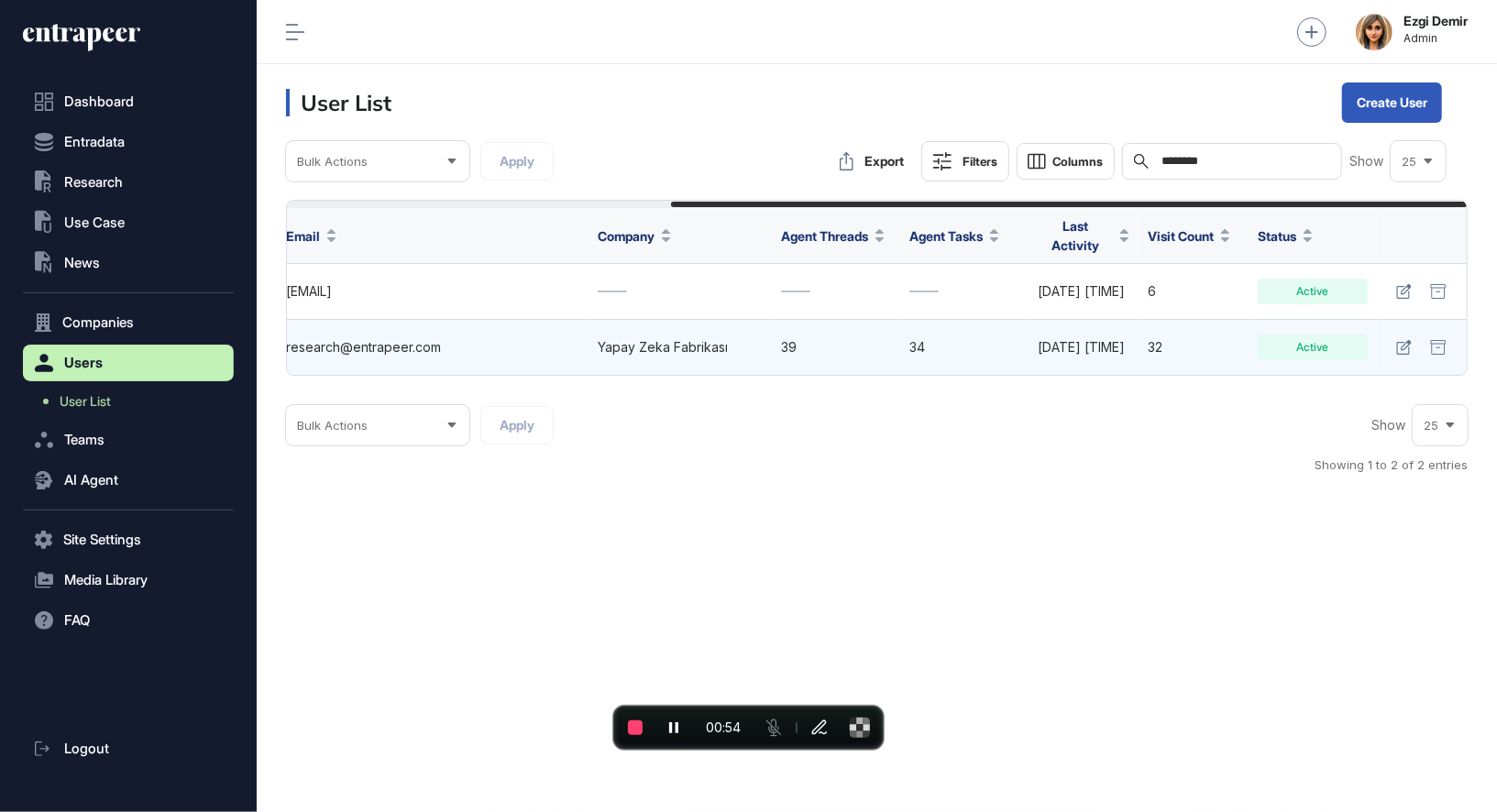 scroll, scrollTop: 0, scrollLeft: 569, axis: horizontal 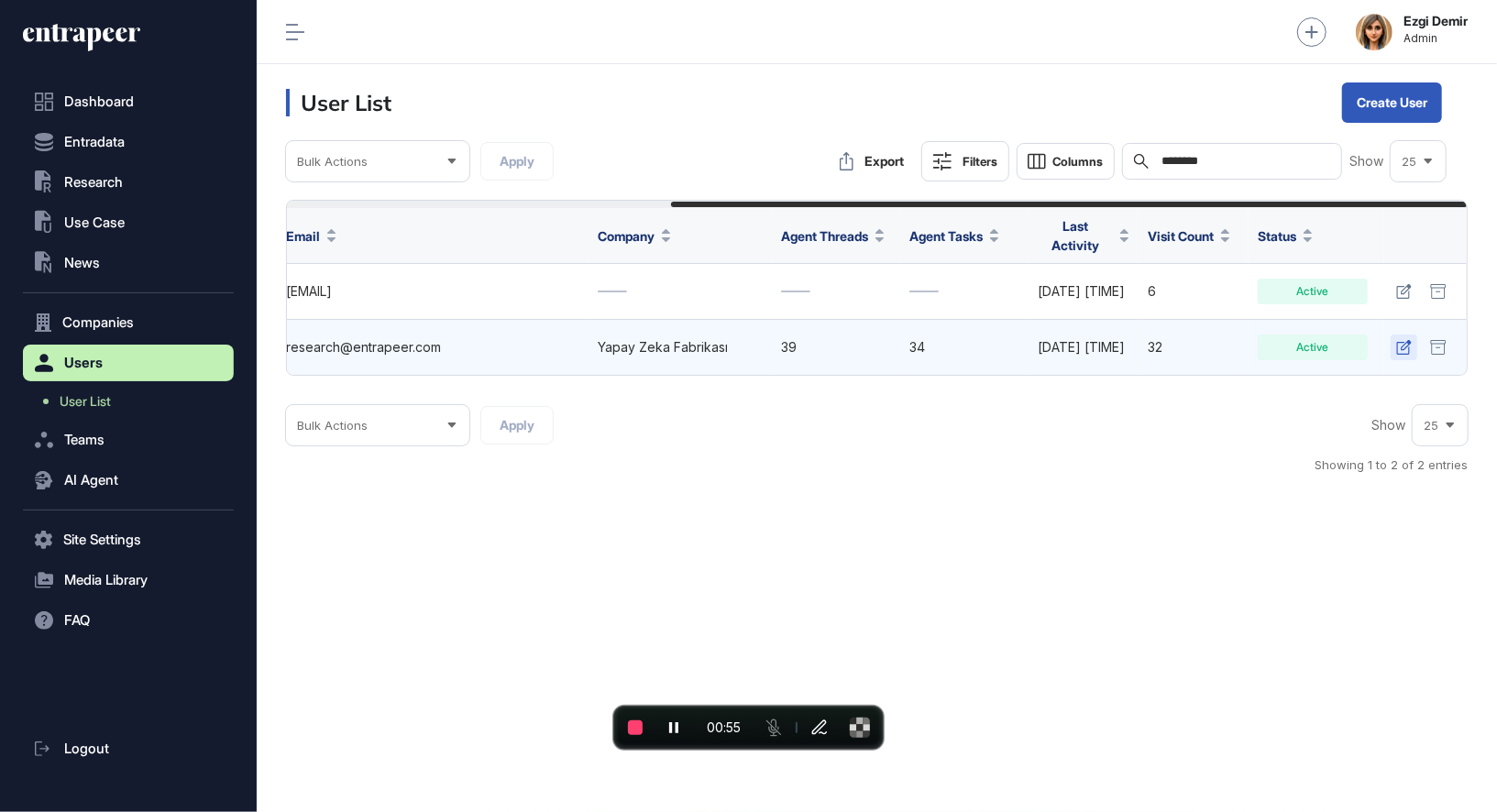 type on "********" 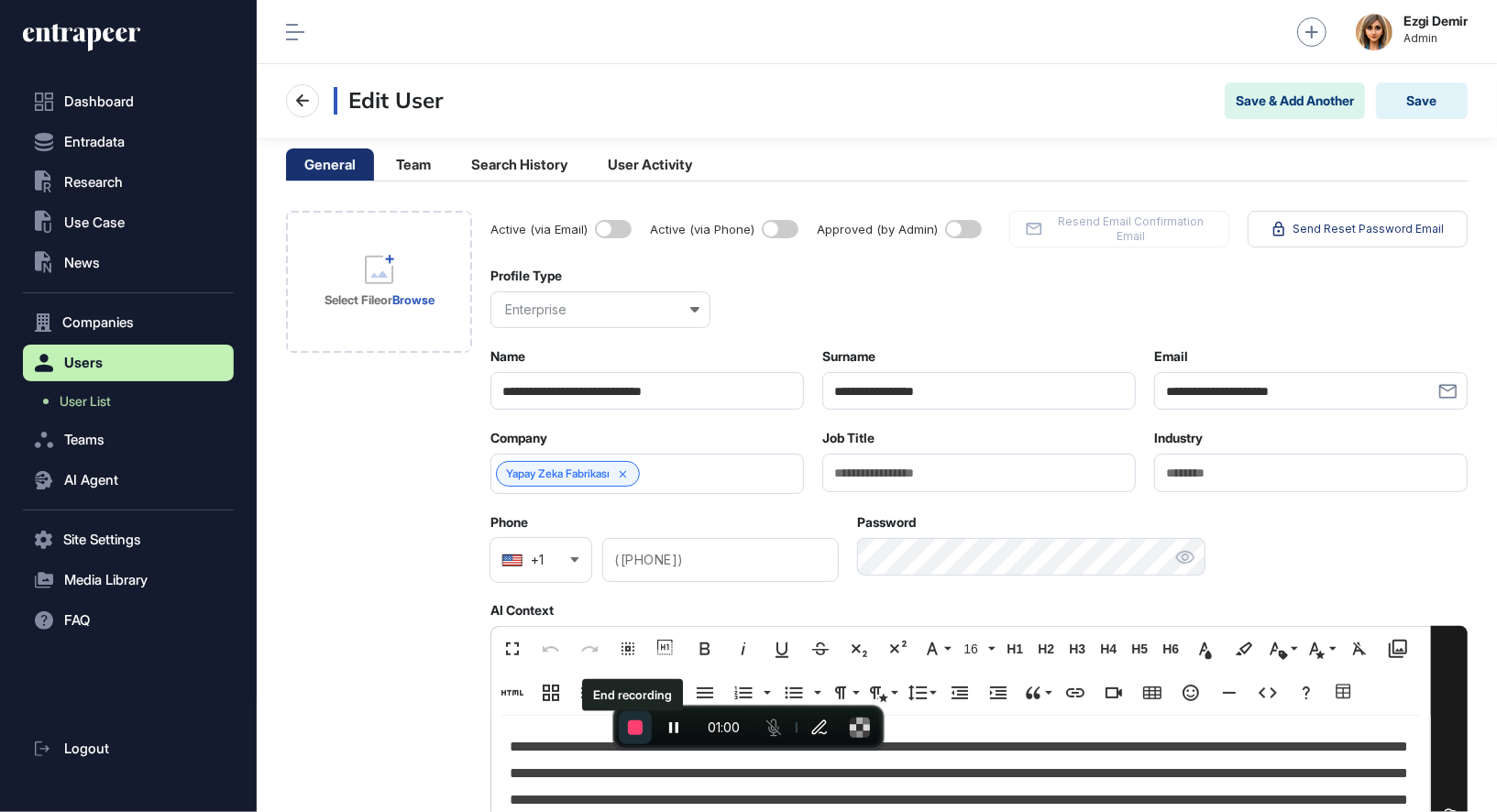 click at bounding box center (635, 728) 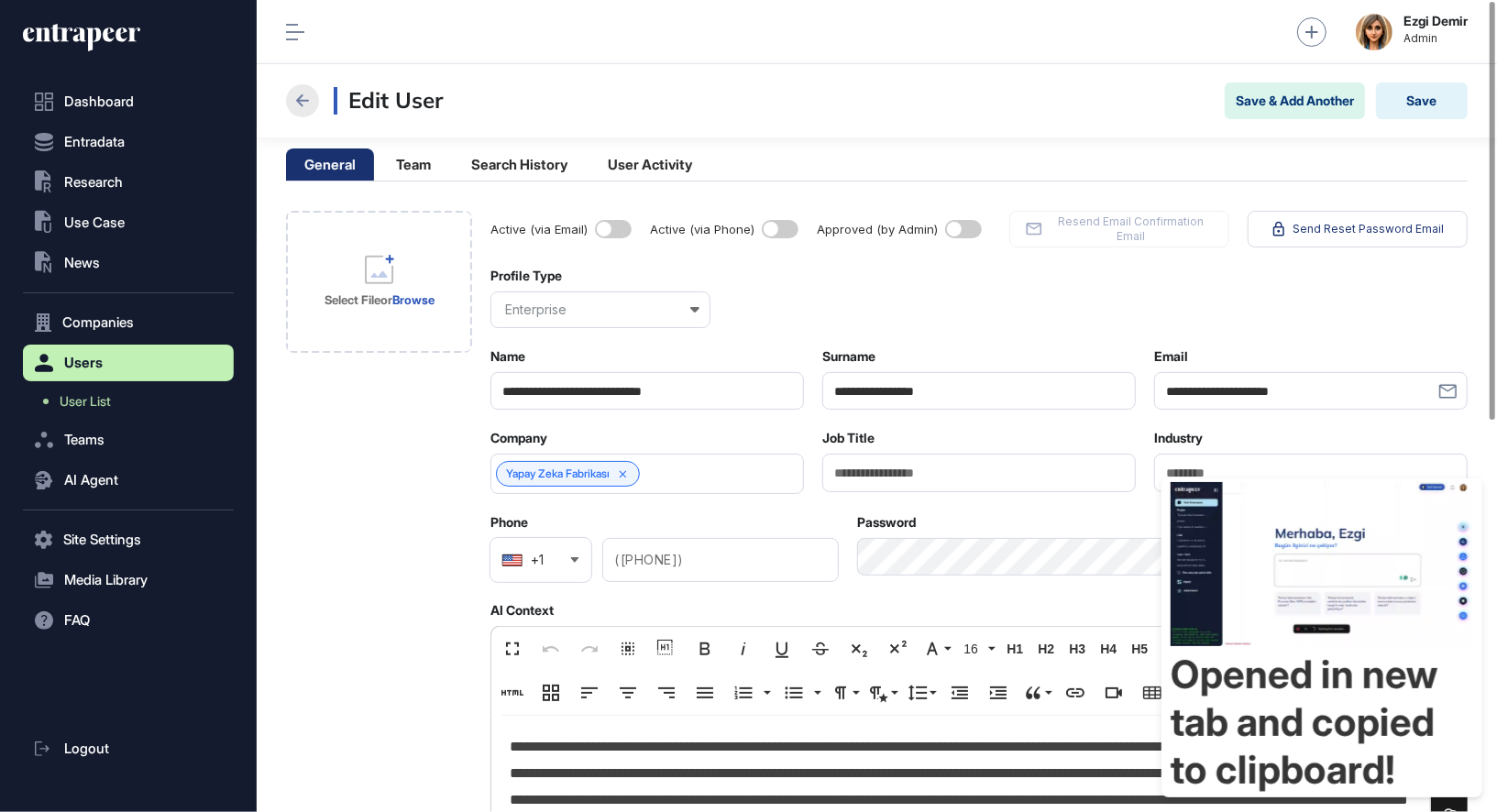 click 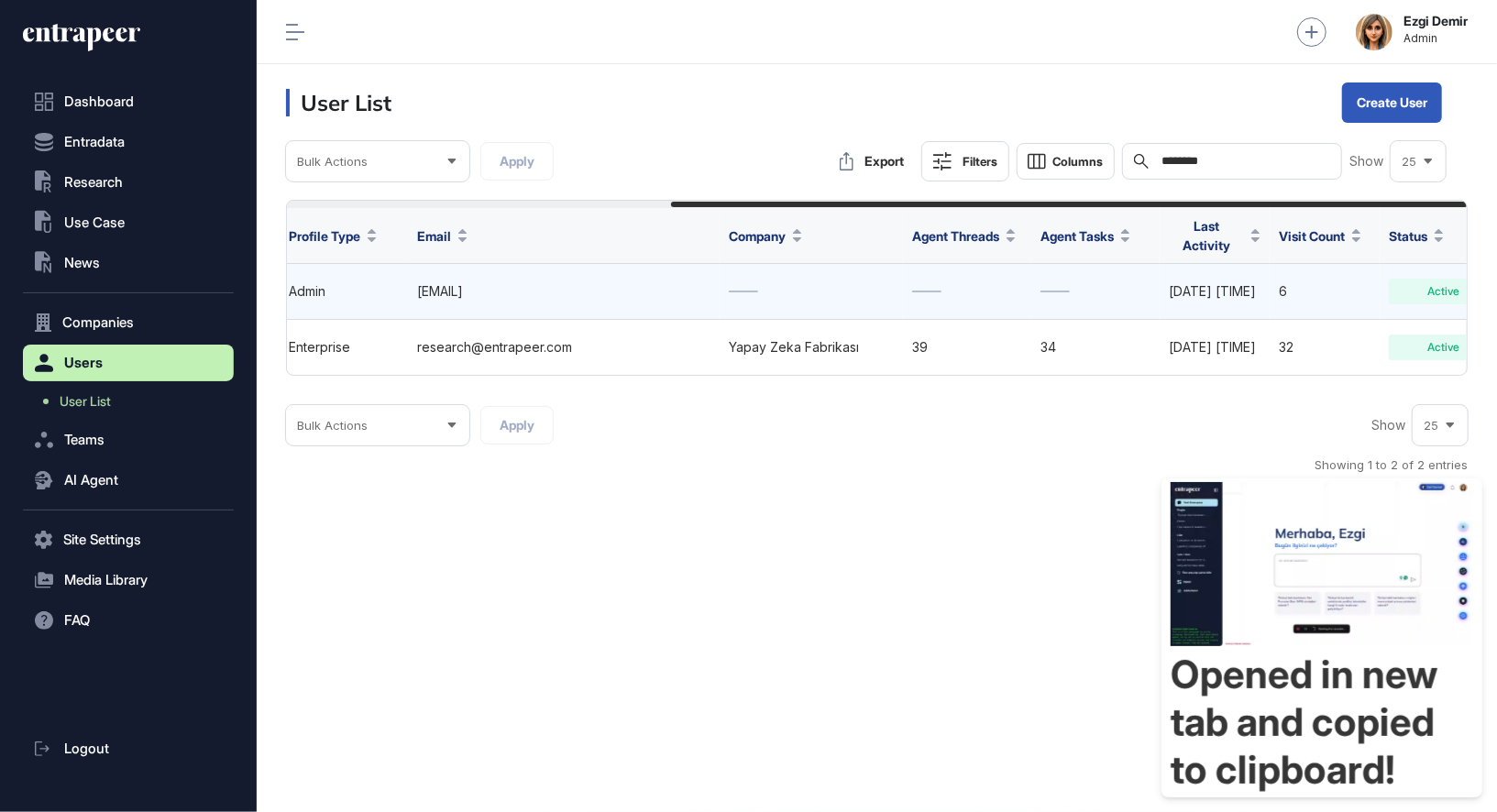 scroll, scrollTop: 0, scrollLeft: 569, axis: horizontal 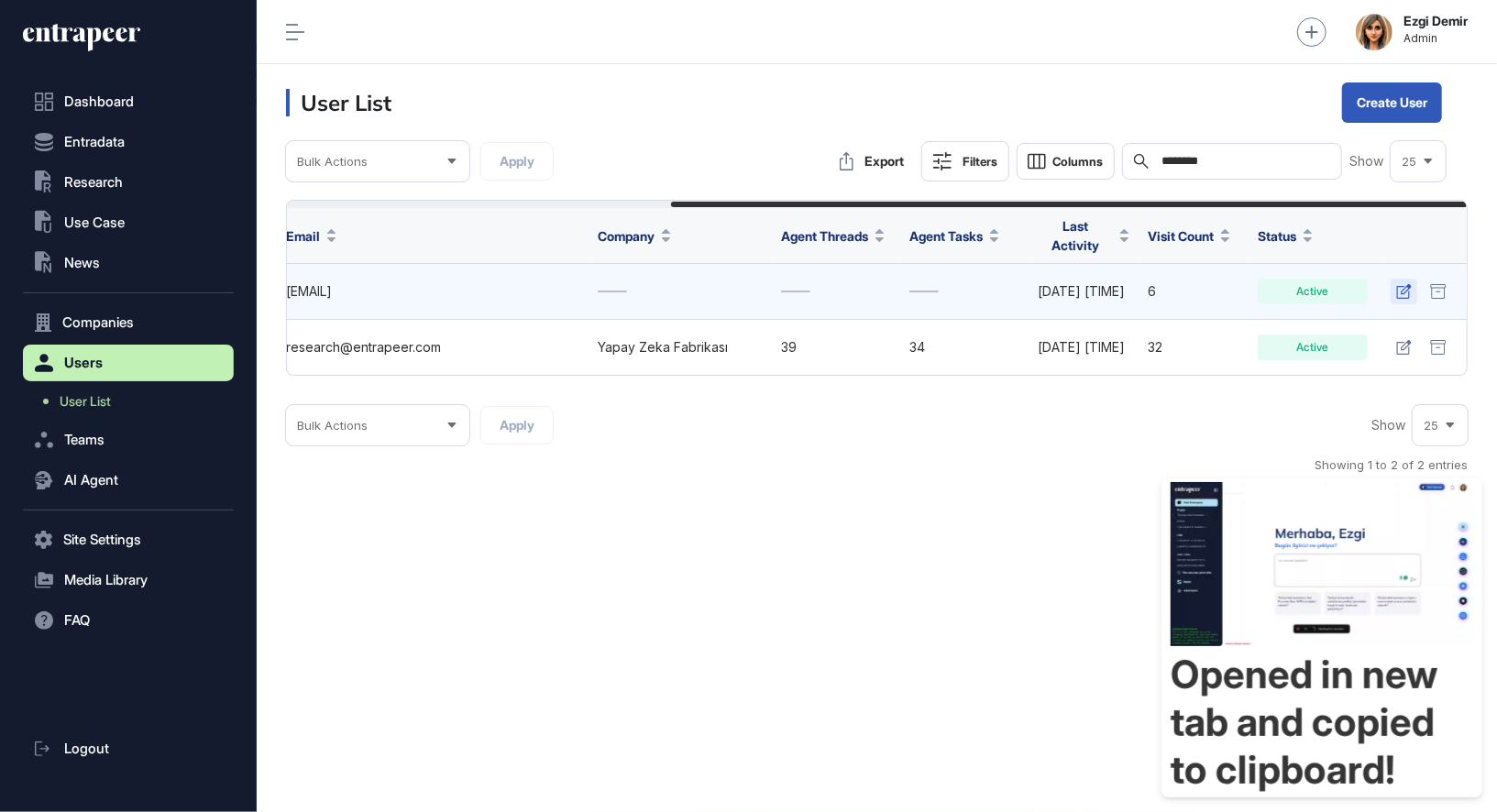 click at bounding box center (1403, 291) 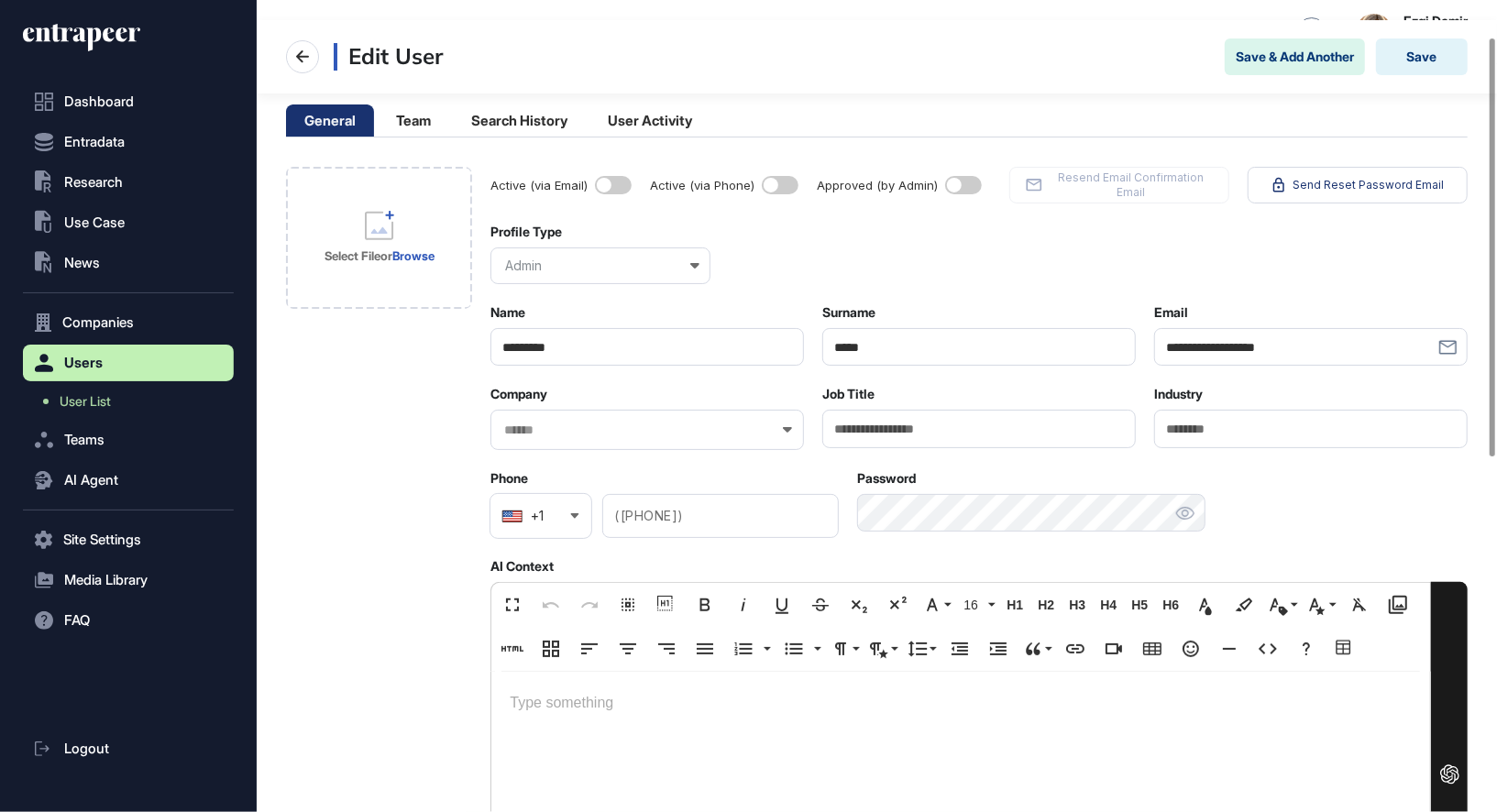 scroll, scrollTop: 0, scrollLeft: 0, axis: both 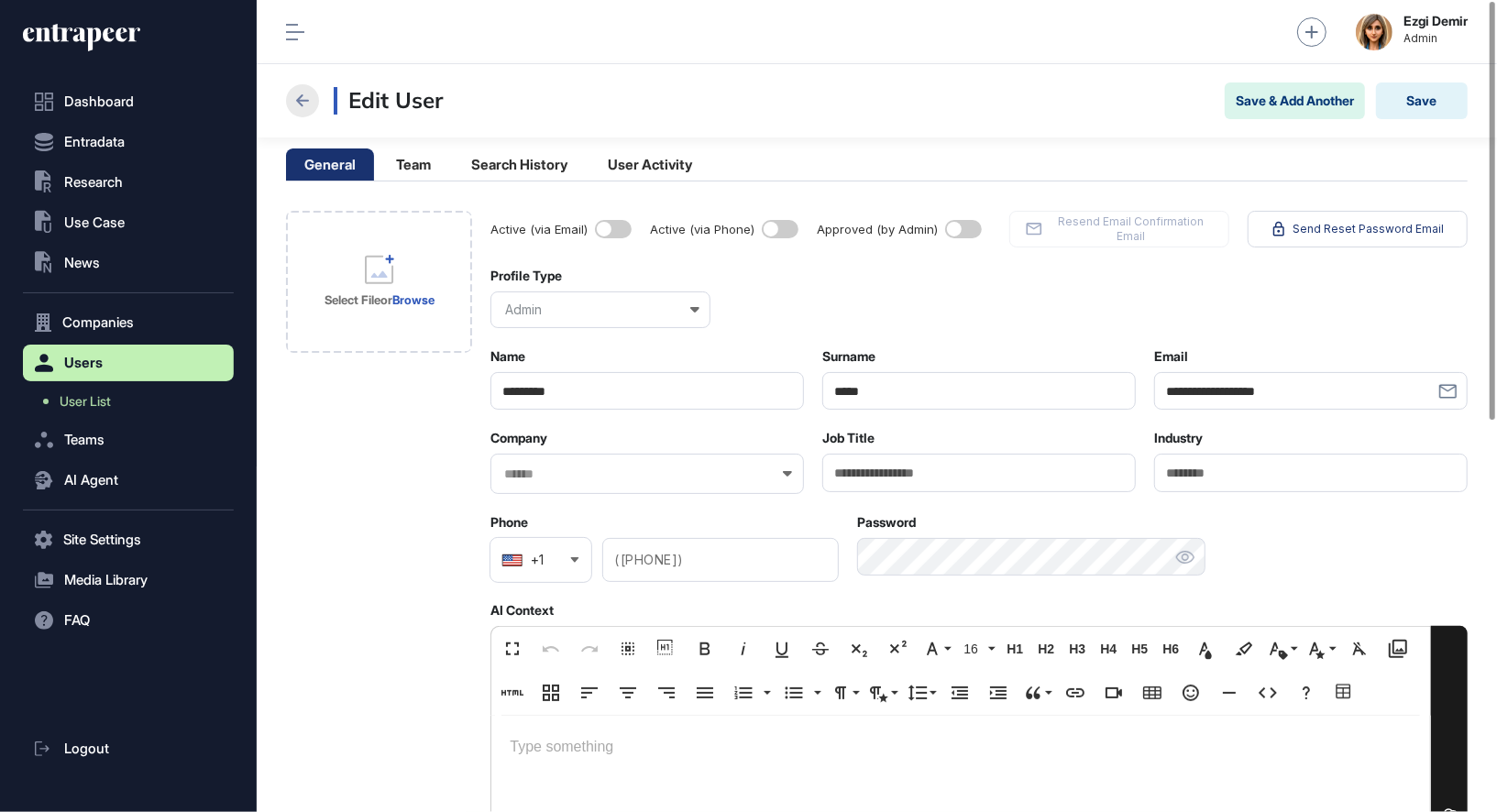click 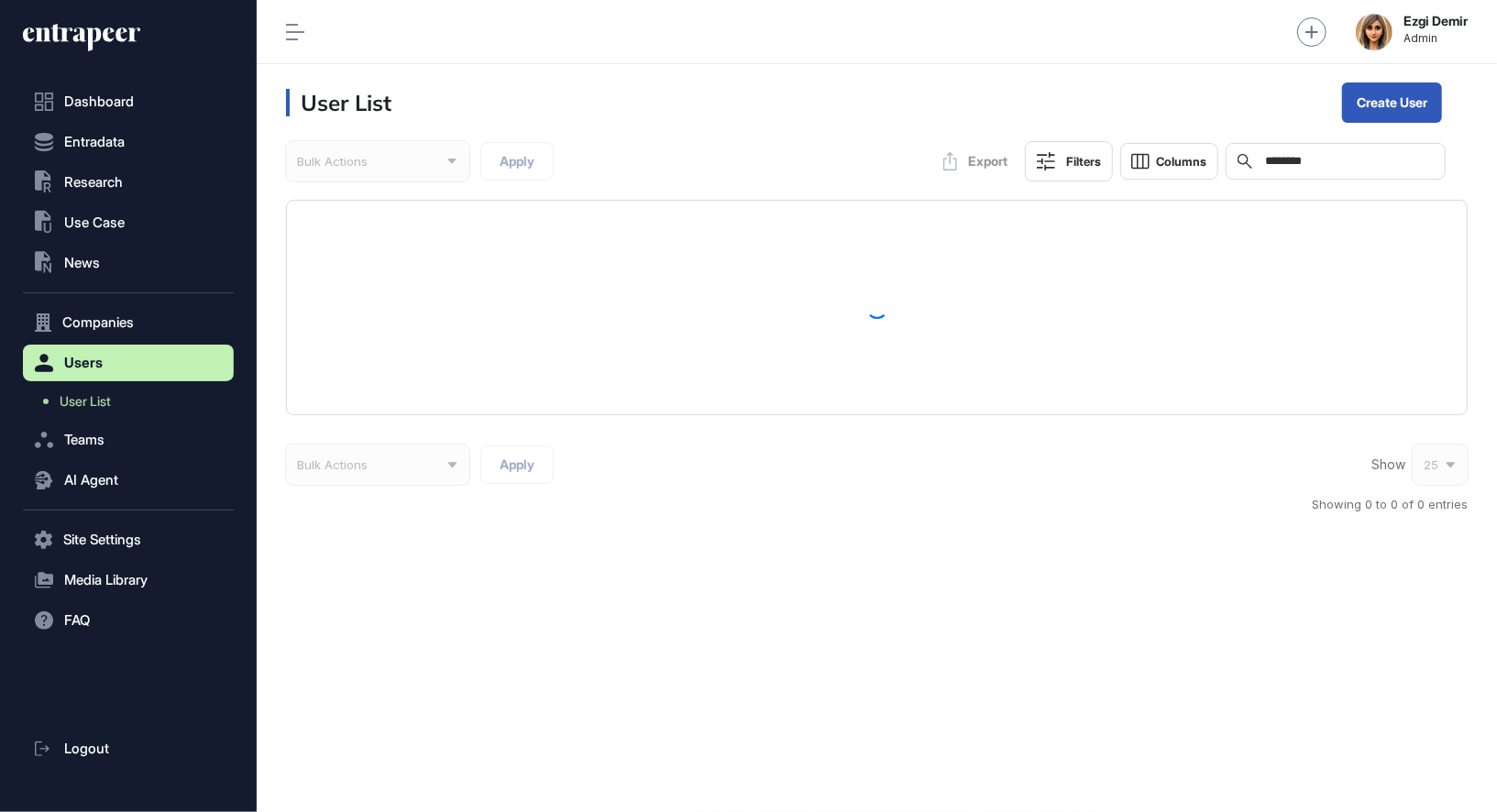 click on "User List" at bounding box center (338, 103) 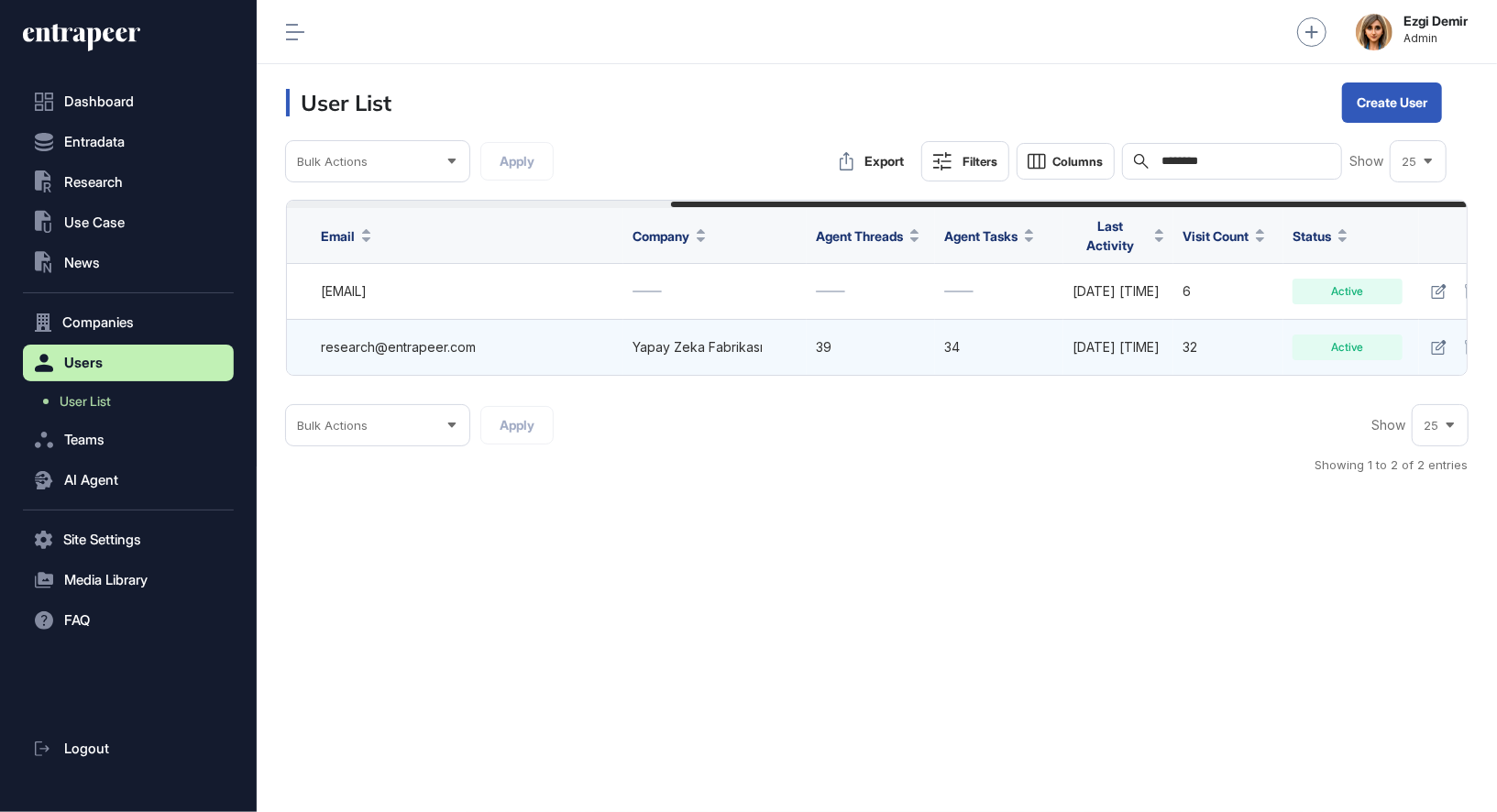 scroll, scrollTop: 0, scrollLeft: 569, axis: horizontal 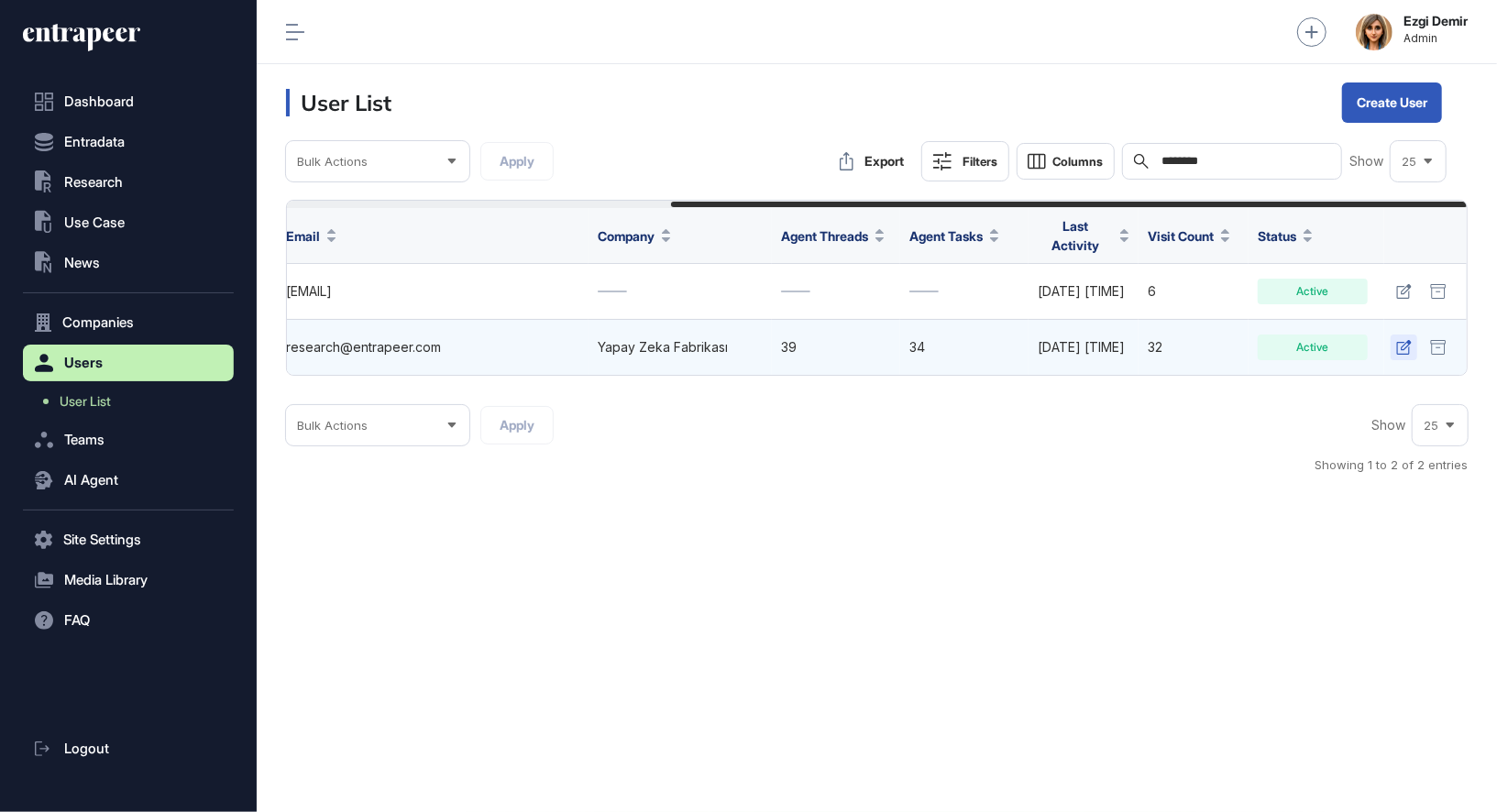 click 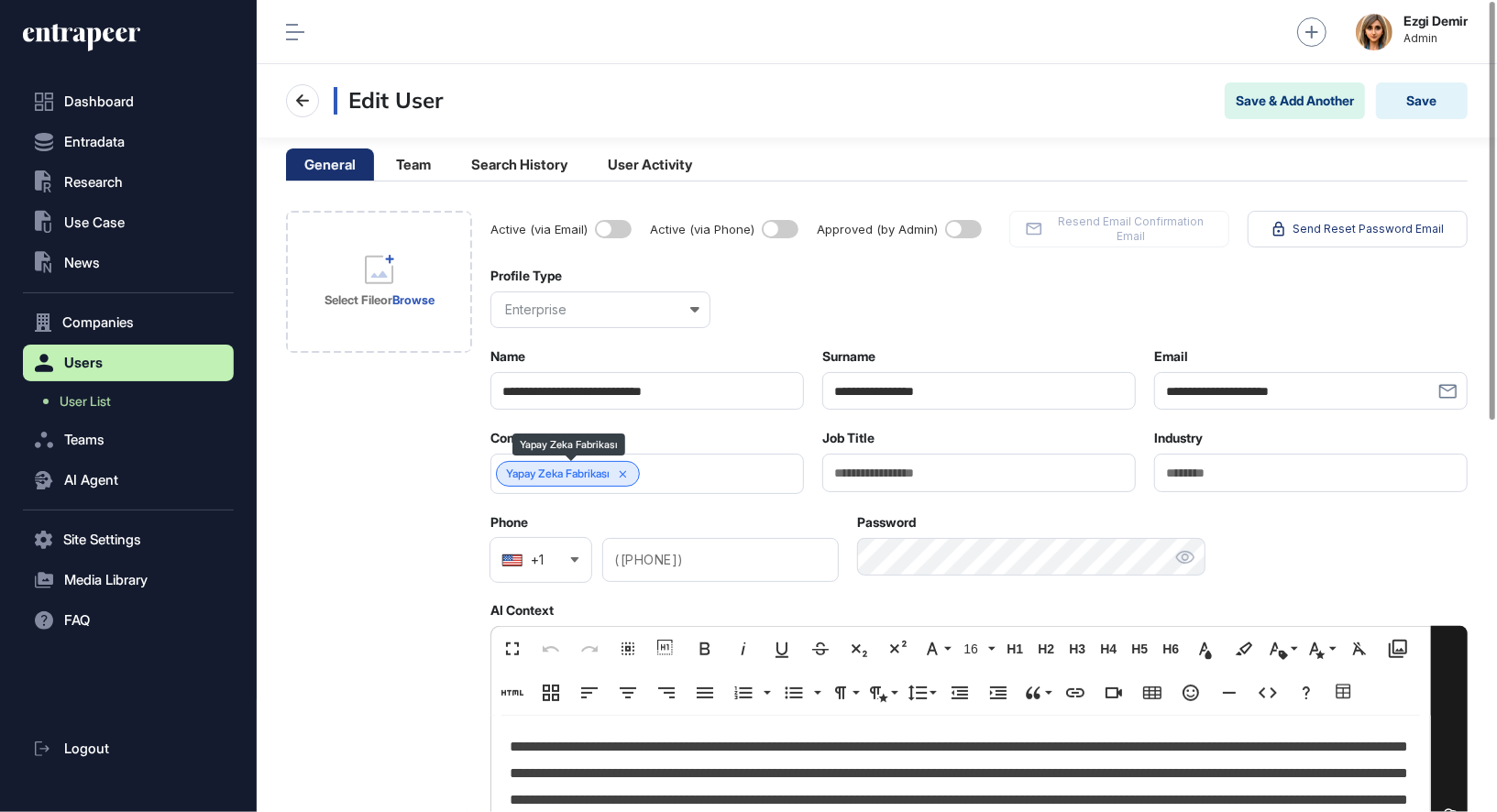 click 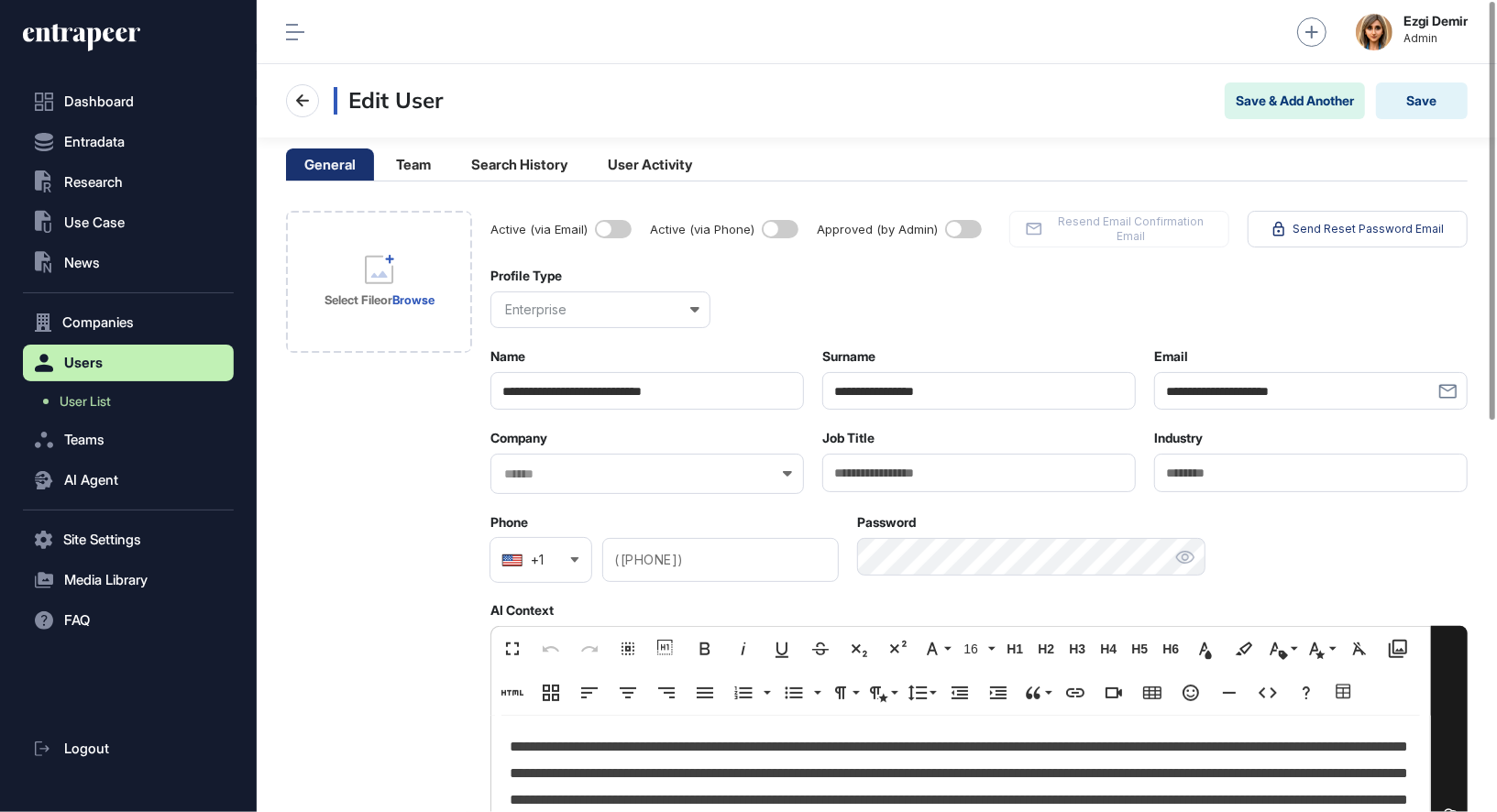 click at bounding box center [635, 474] 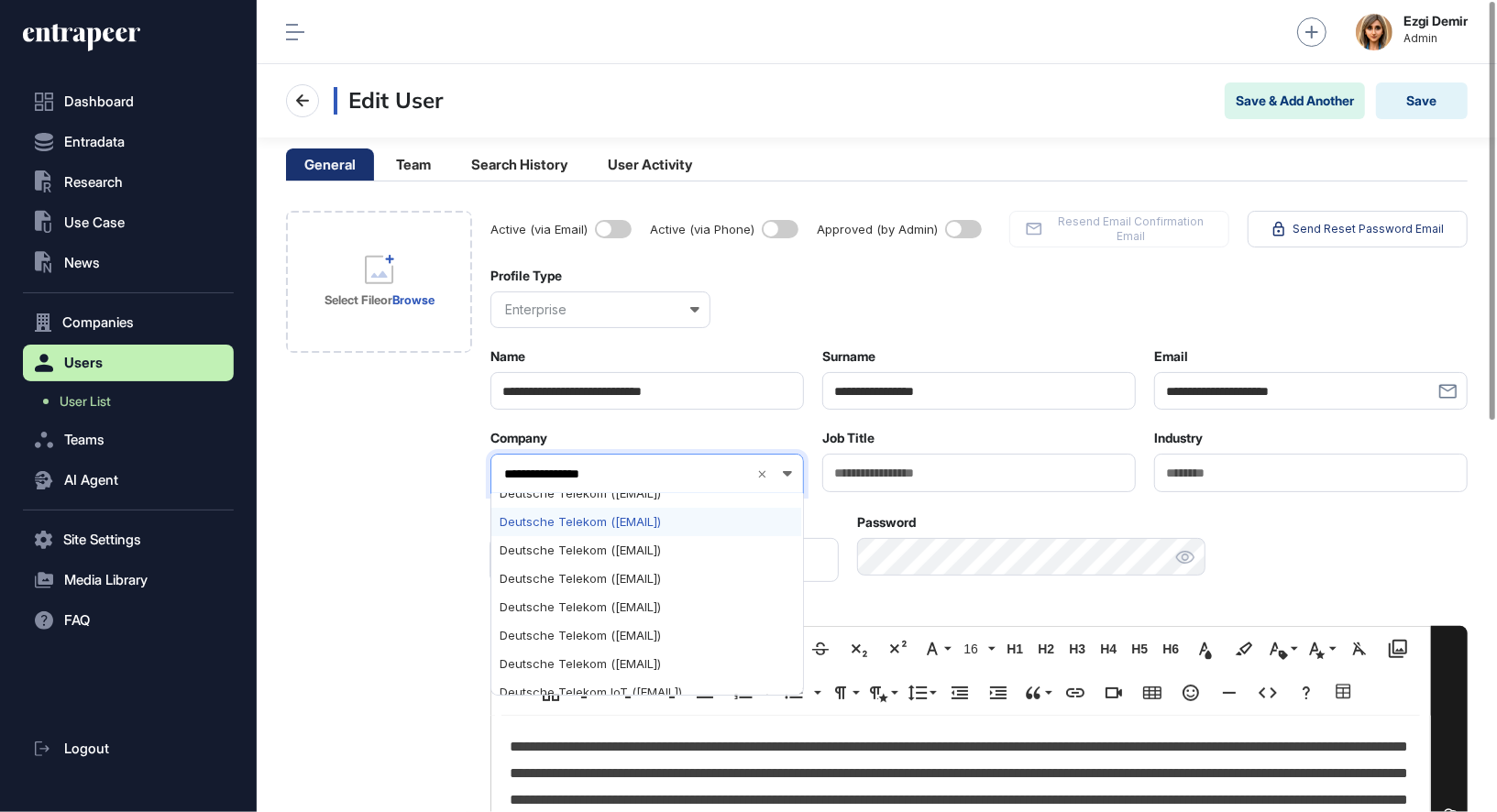 scroll, scrollTop: 0, scrollLeft: 0, axis: both 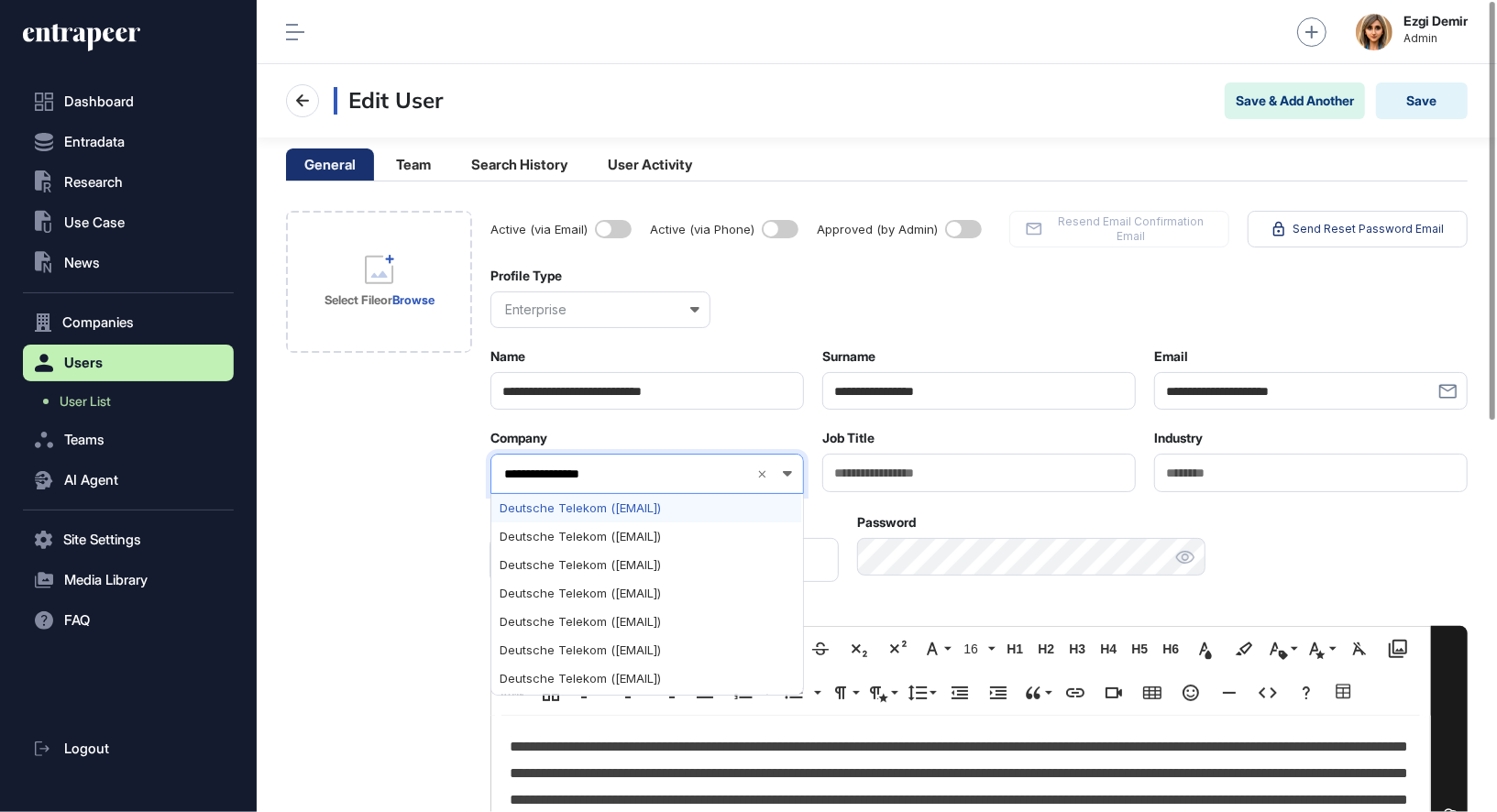 type on "**********" 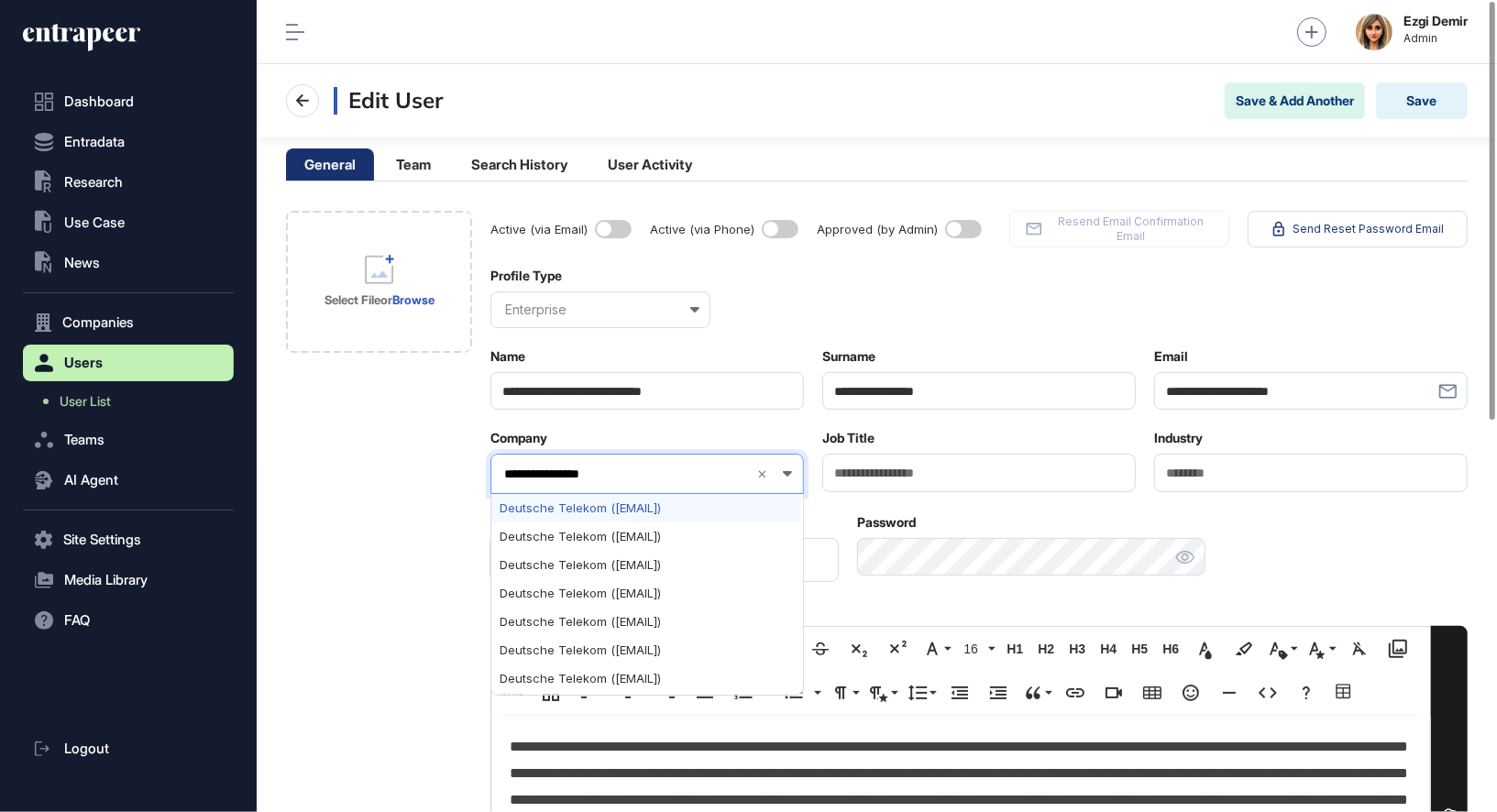 click on "Deutsche Telekom (telekom.com)" at bounding box center [646, 508] 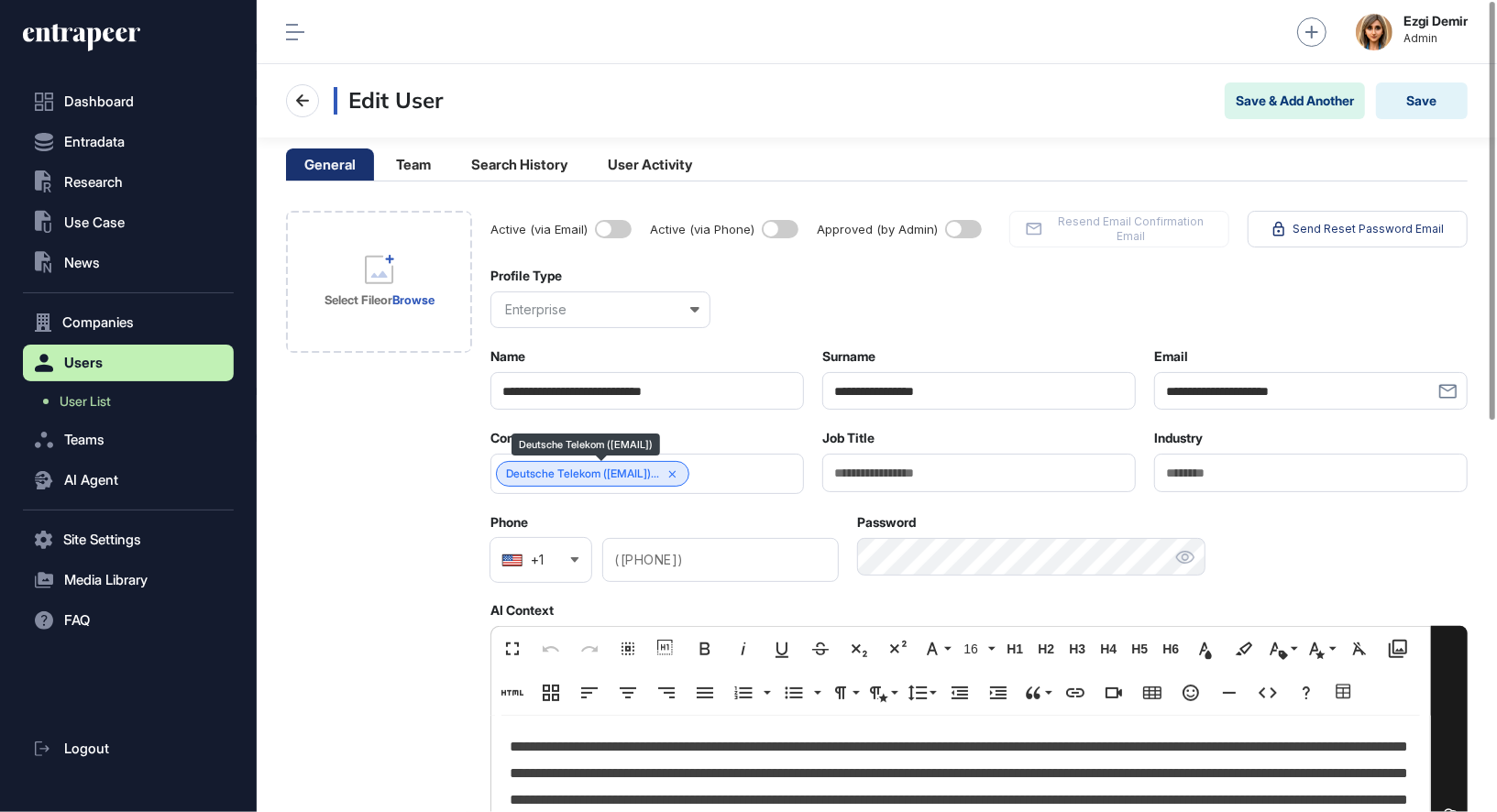 click on "Deutsche Telekom (telekom.co..." at bounding box center (582, 474) 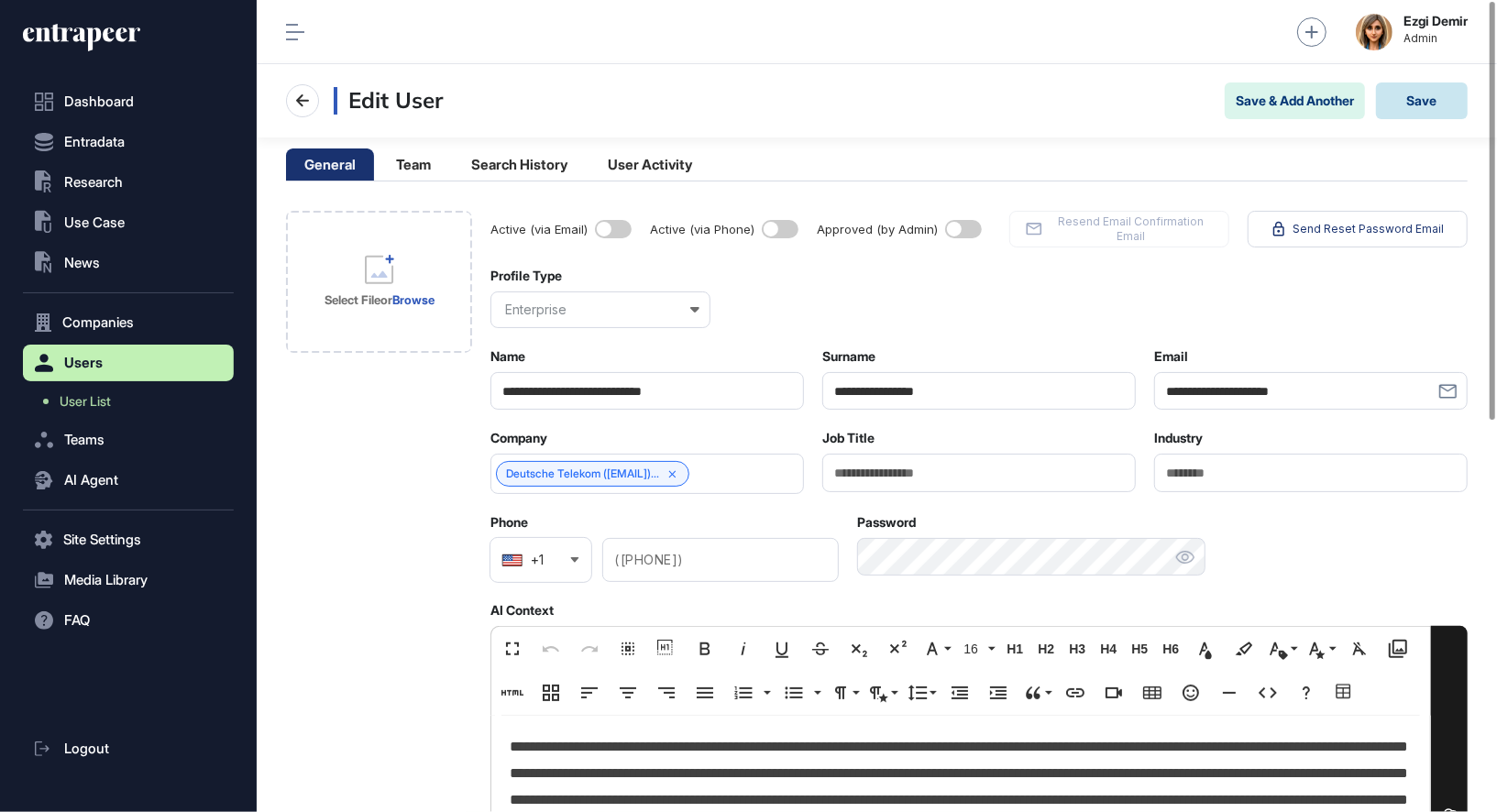 drag, startPoint x: 1412, startPoint y: 97, endPoint x: 1292, endPoint y: 592, distance: 509.33781 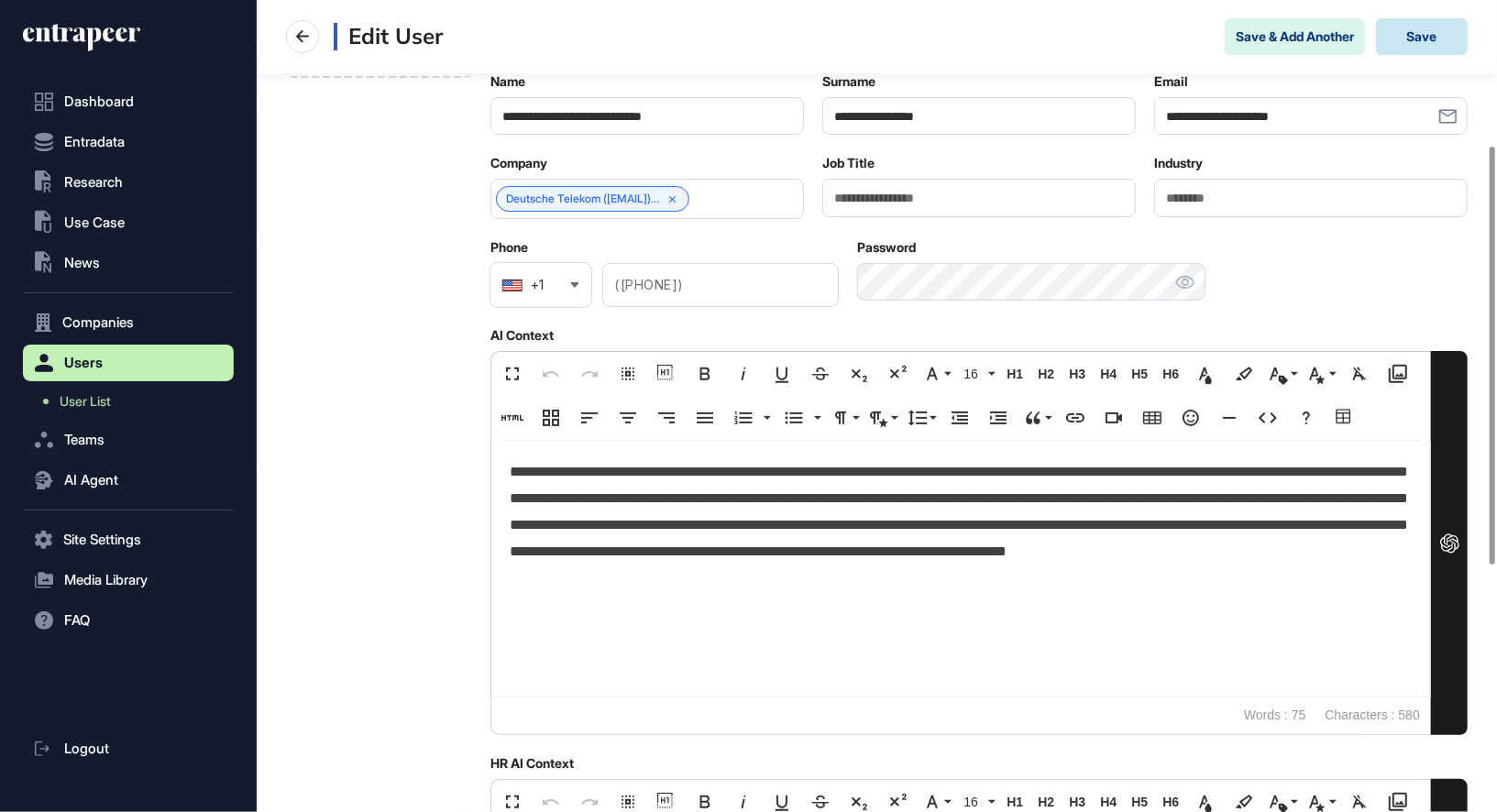 scroll, scrollTop: 280, scrollLeft: 0, axis: vertical 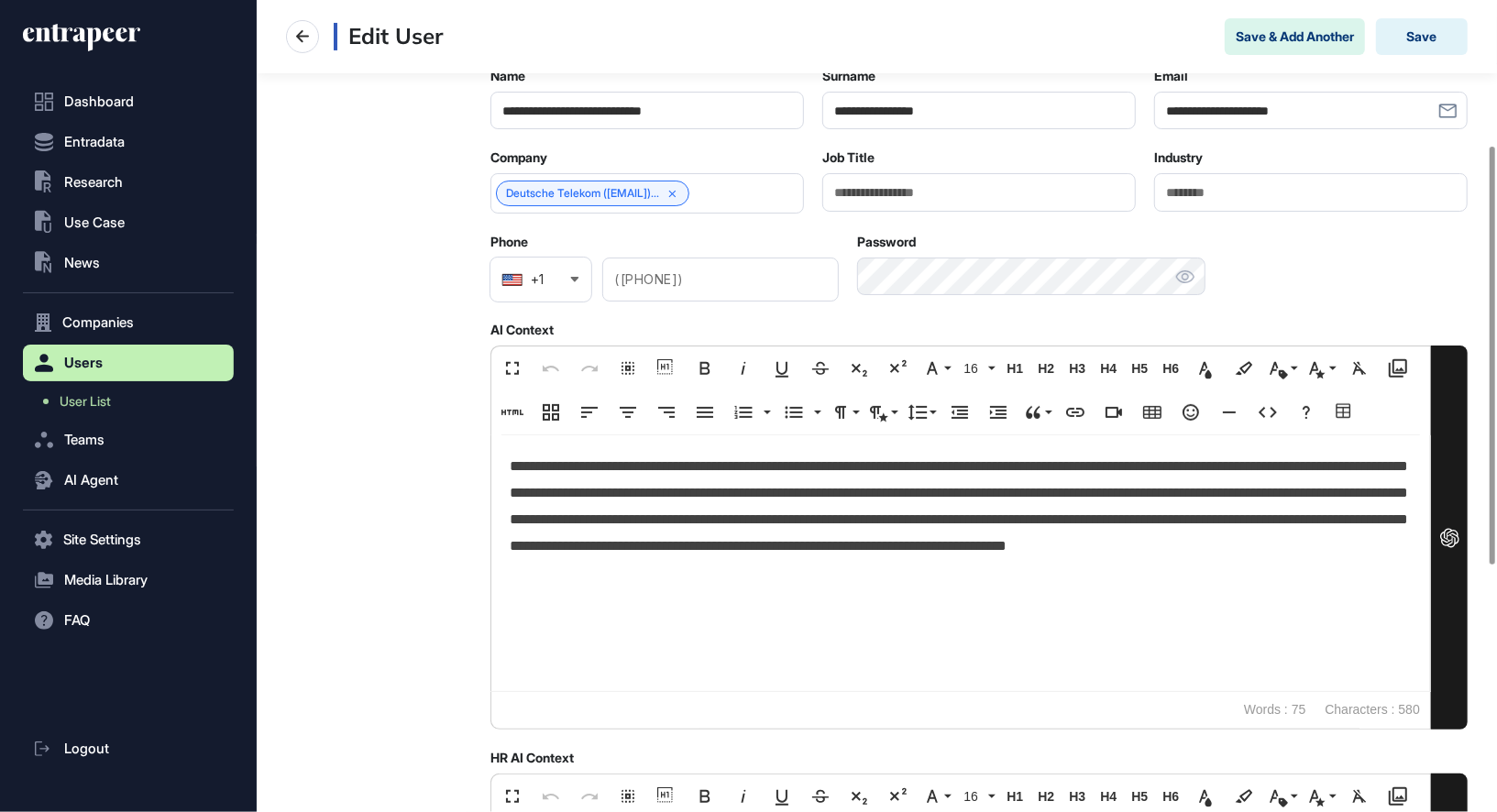 click on "**********" at bounding box center [961, 563] 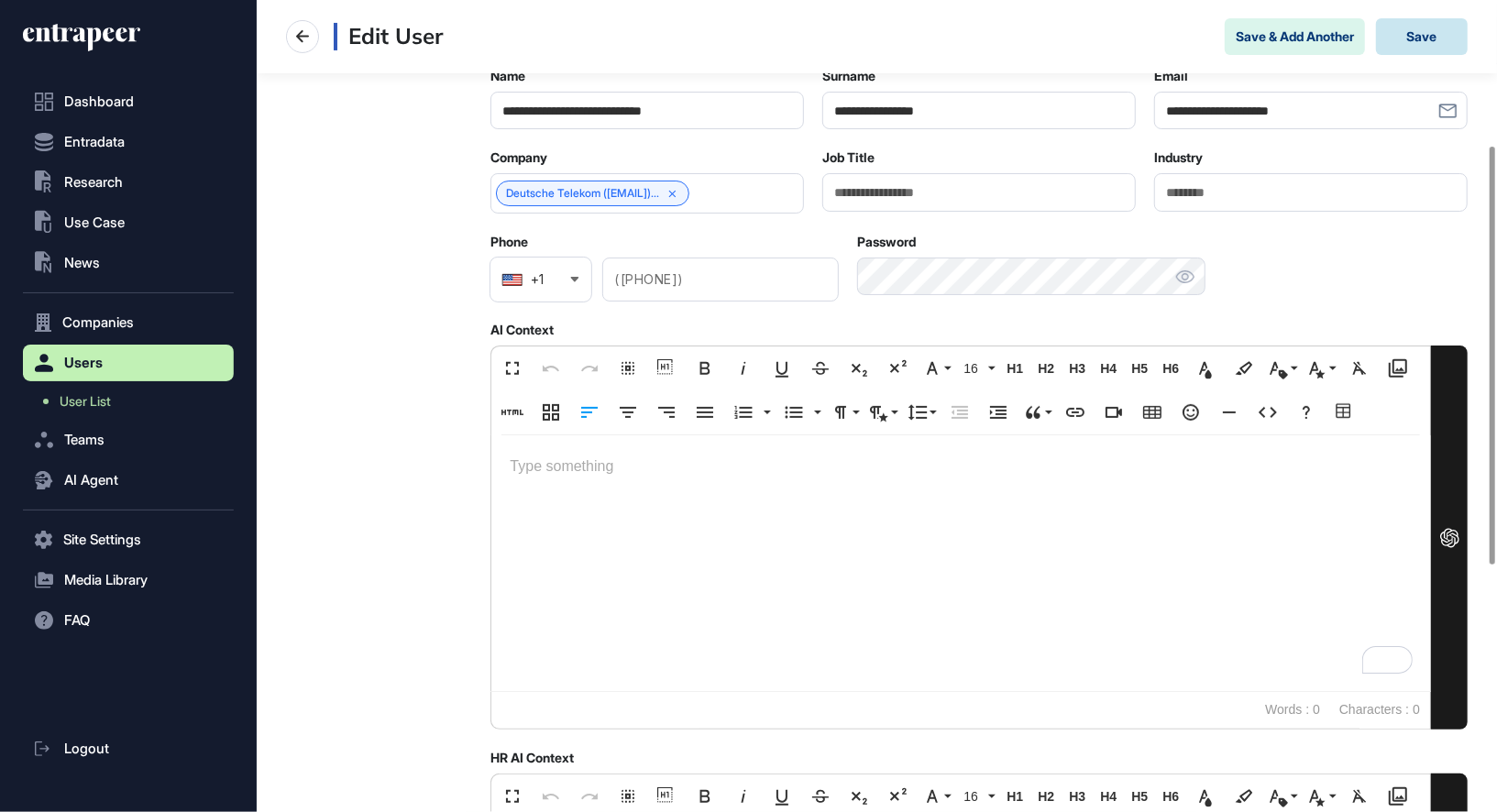 click on "Save" at bounding box center (1422, 37) 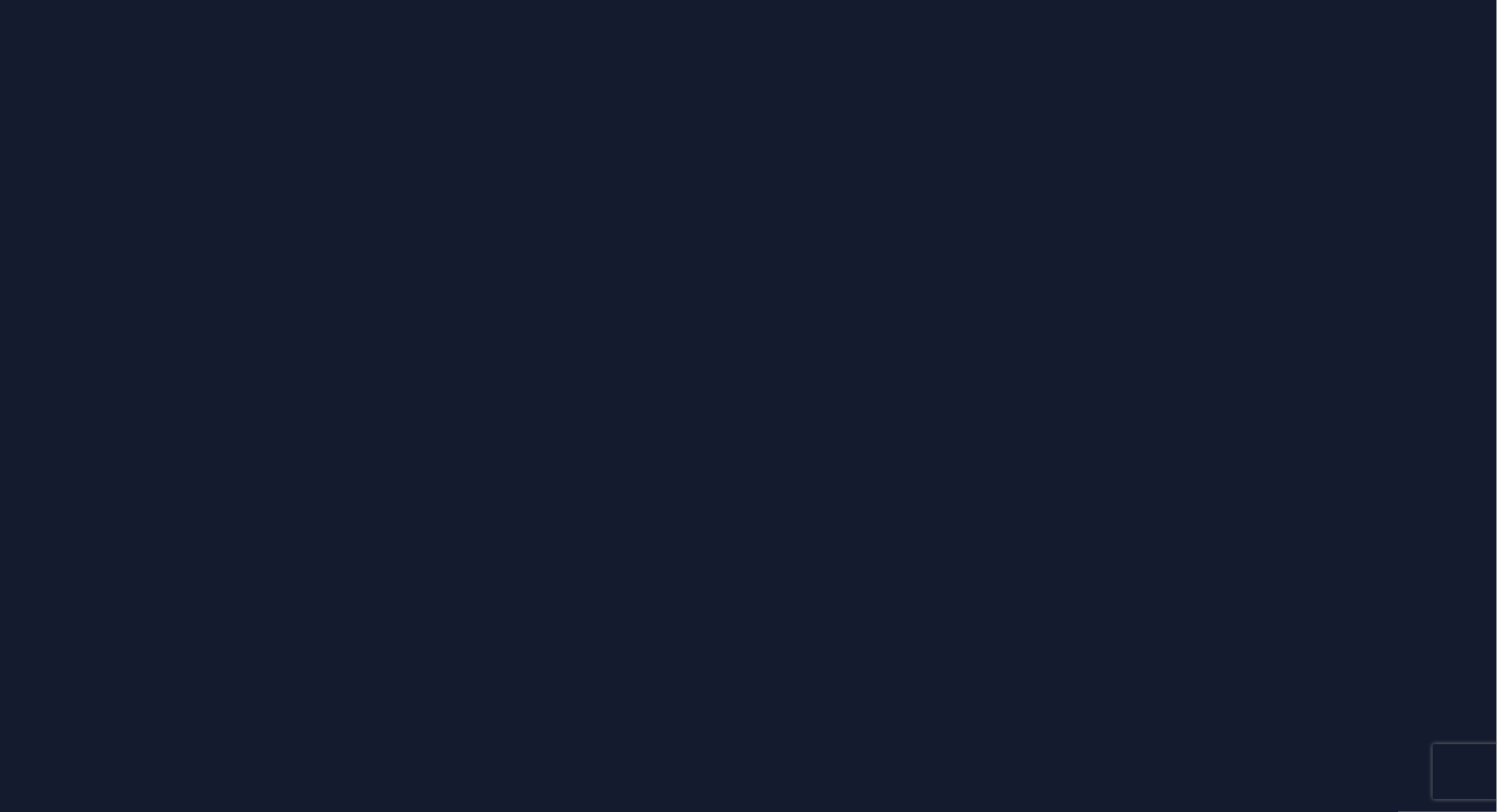 scroll, scrollTop: 0, scrollLeft: 0, axis: both 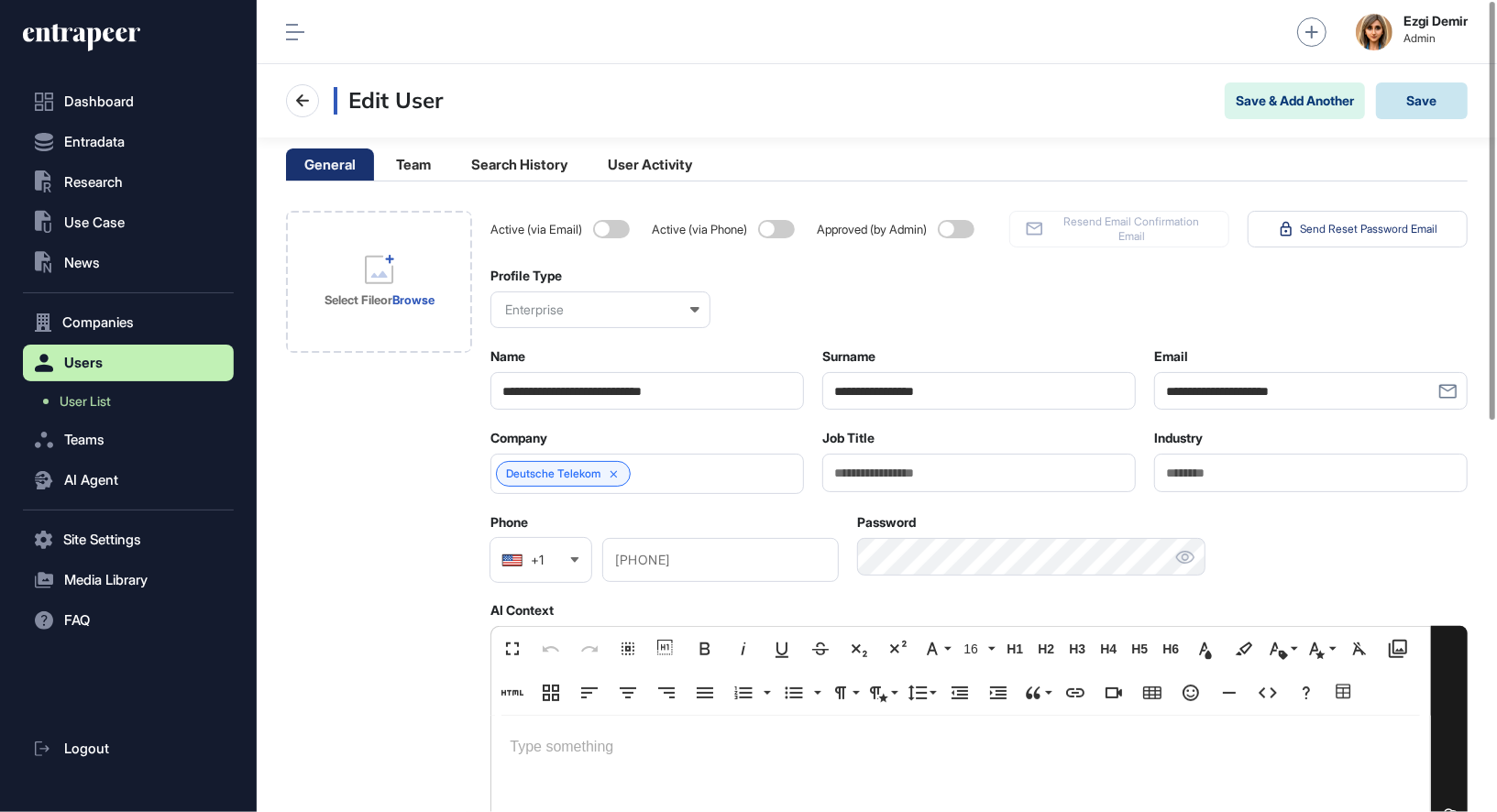 click on "Save" at bounding box center (1422, 101) 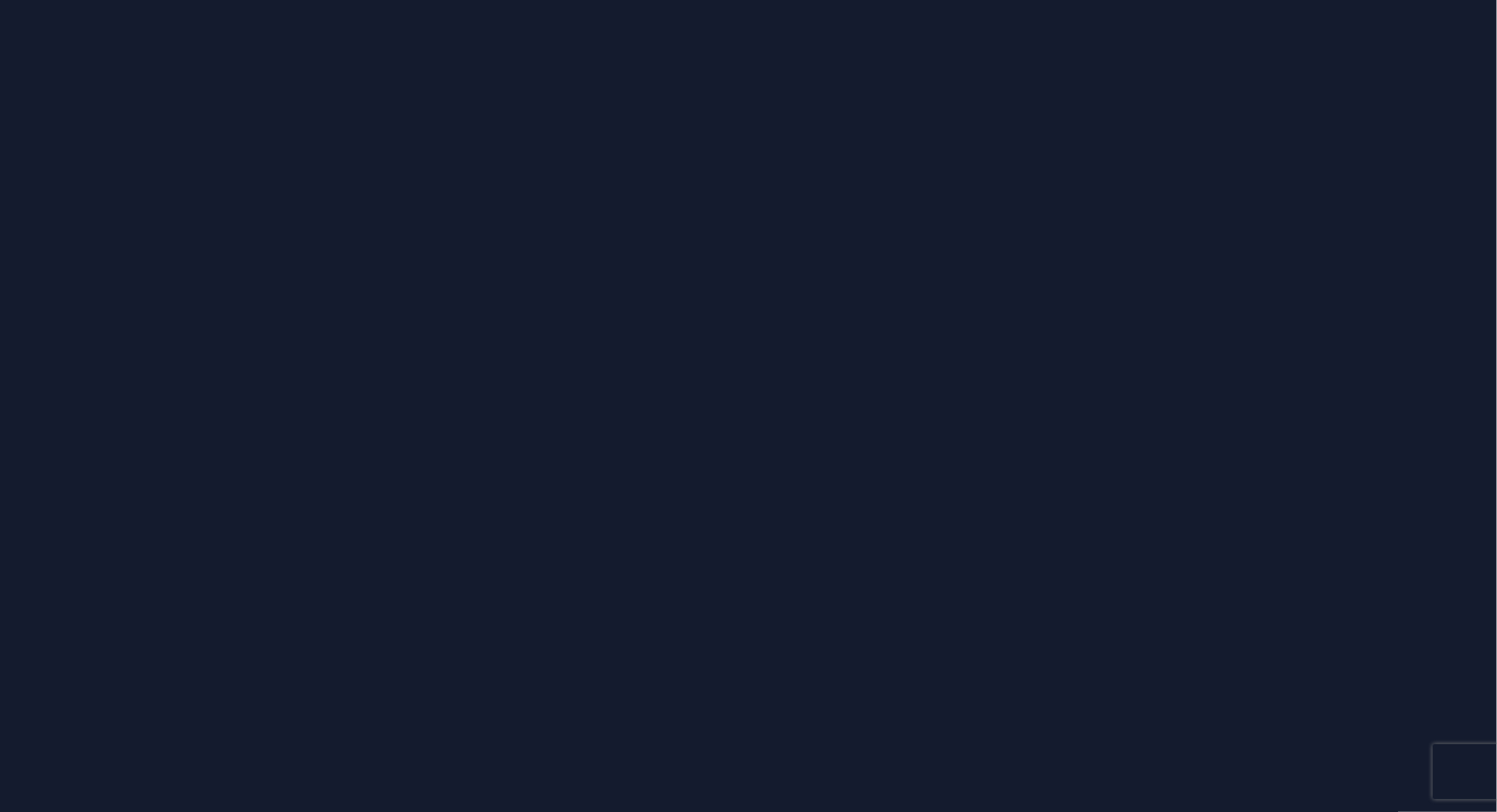 scroll, scrollTop: 0, scrollLeft: 0, axis: both 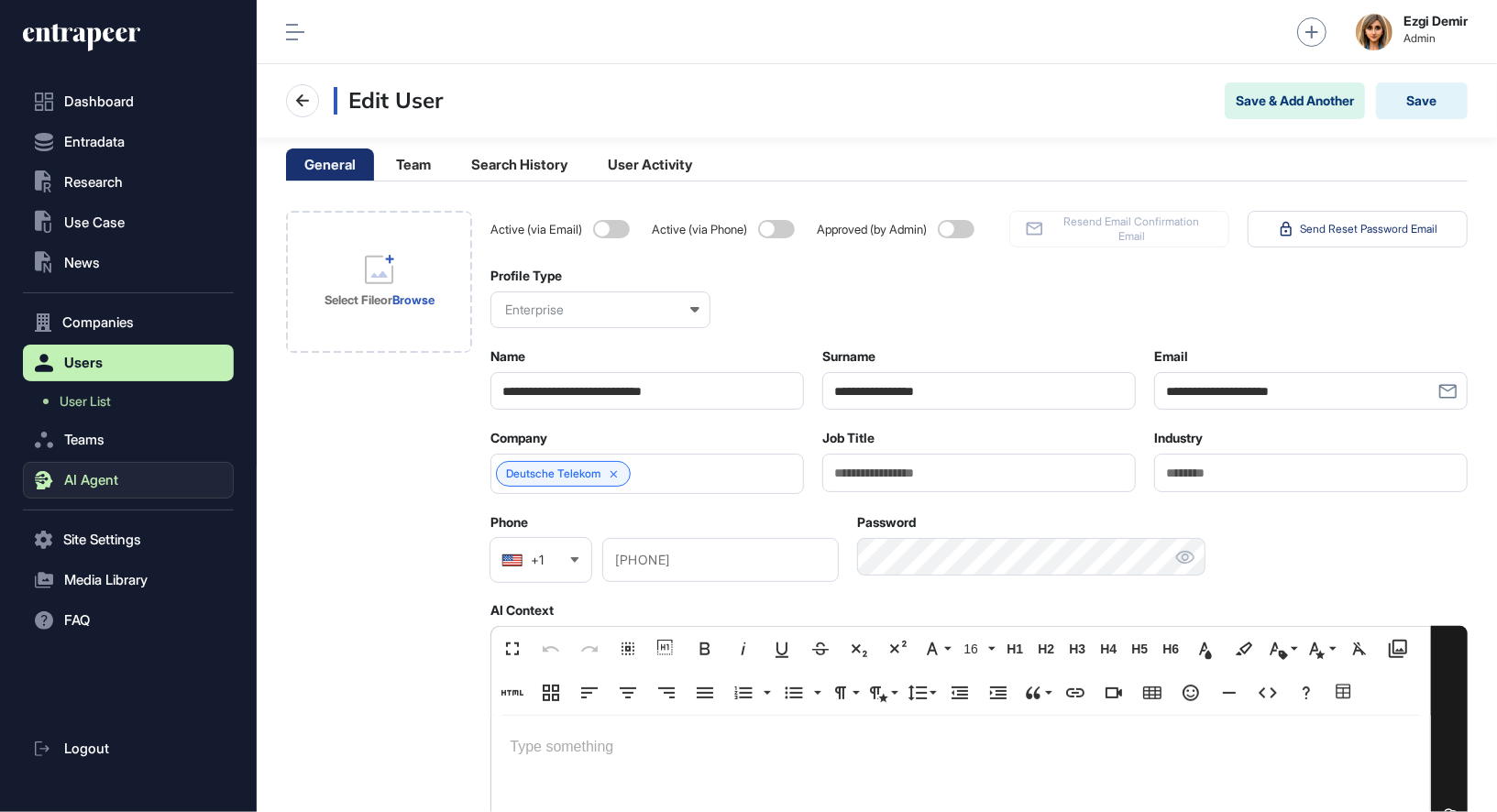 click on "AI Agent" at bounding box center (91, 480) 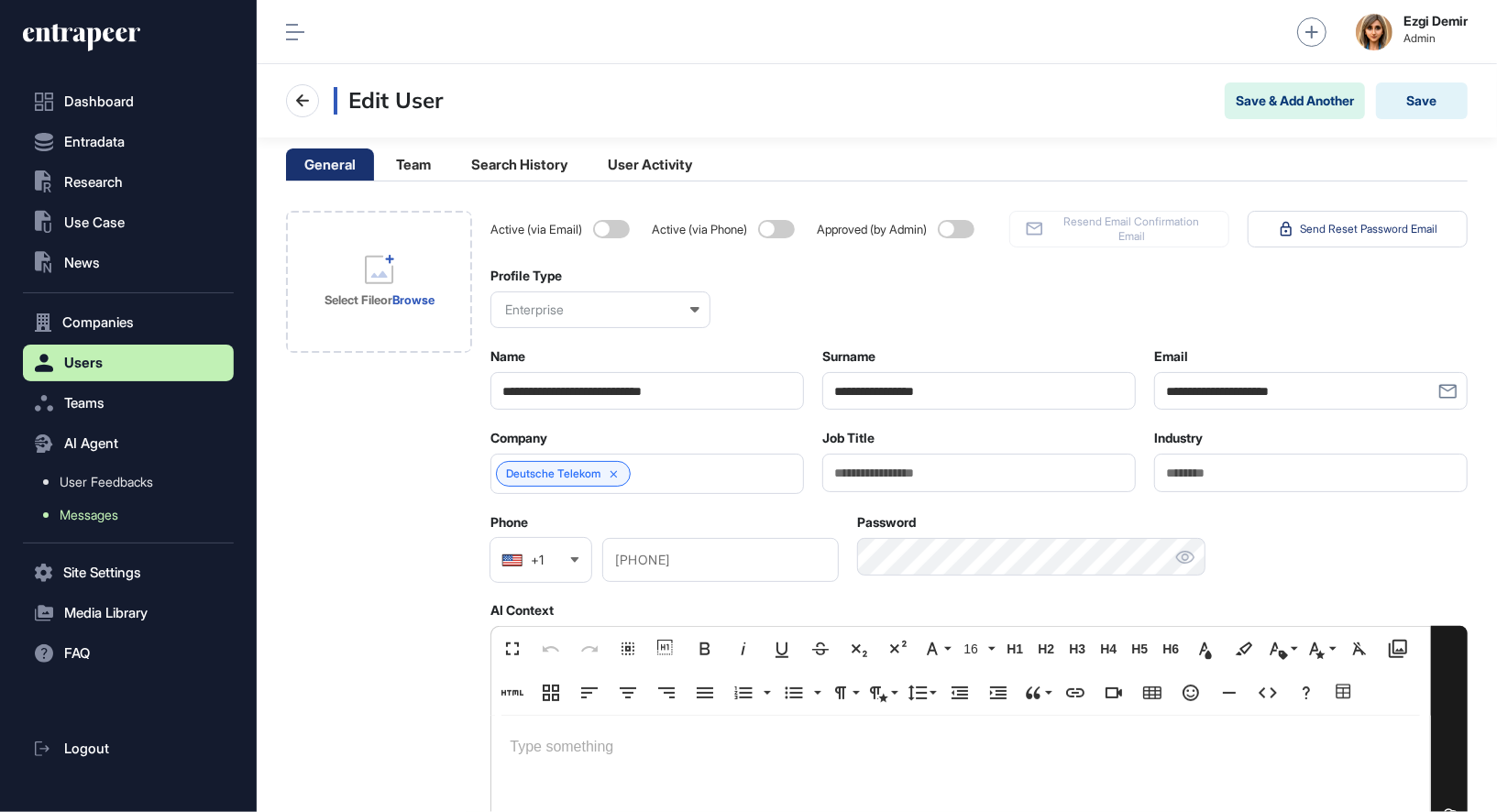 click on "Messages" at bounding box center [133, 515] 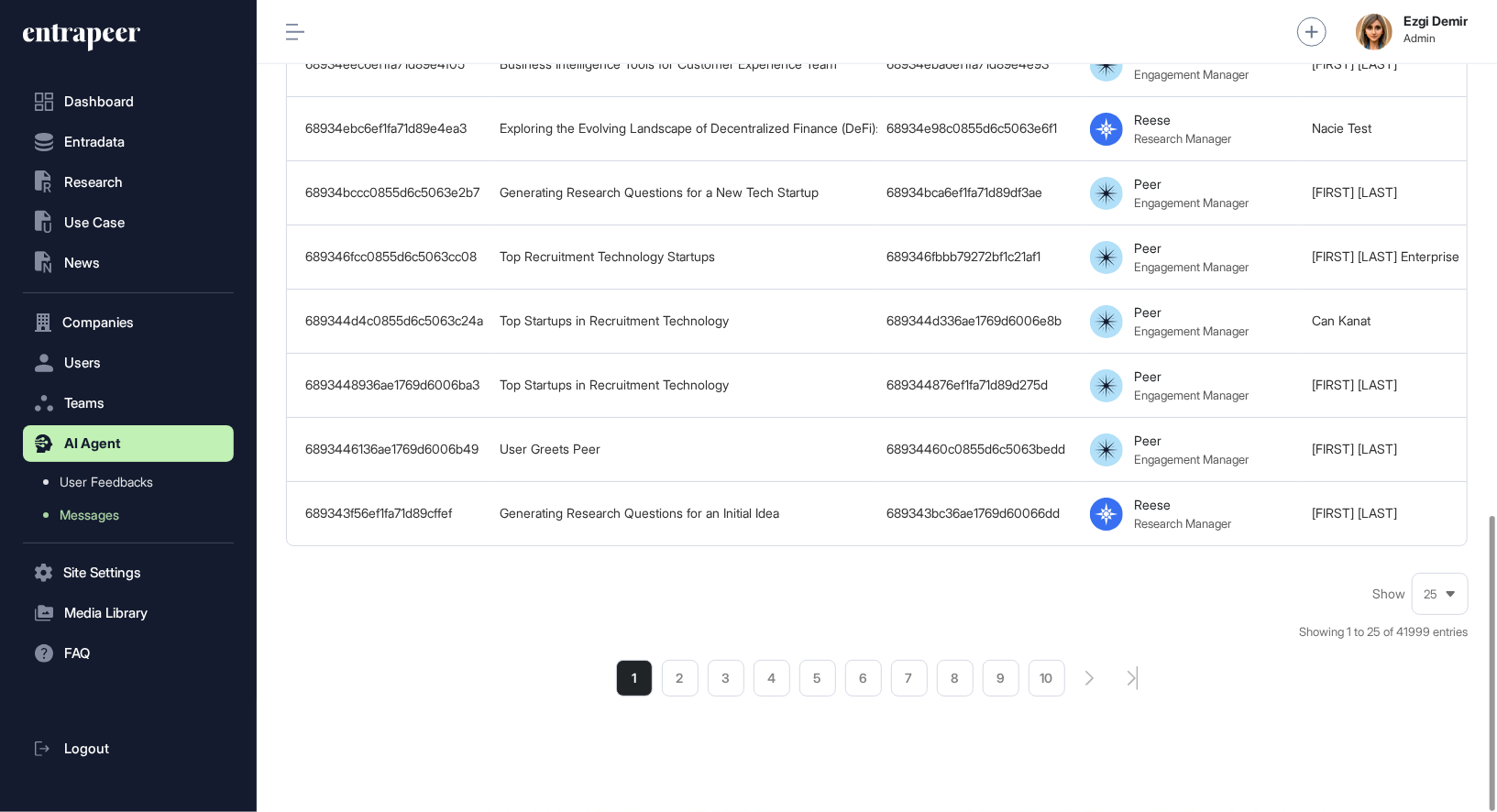 scroll, scrollTop: 1417, scrollLeft: 0, axis: vertical 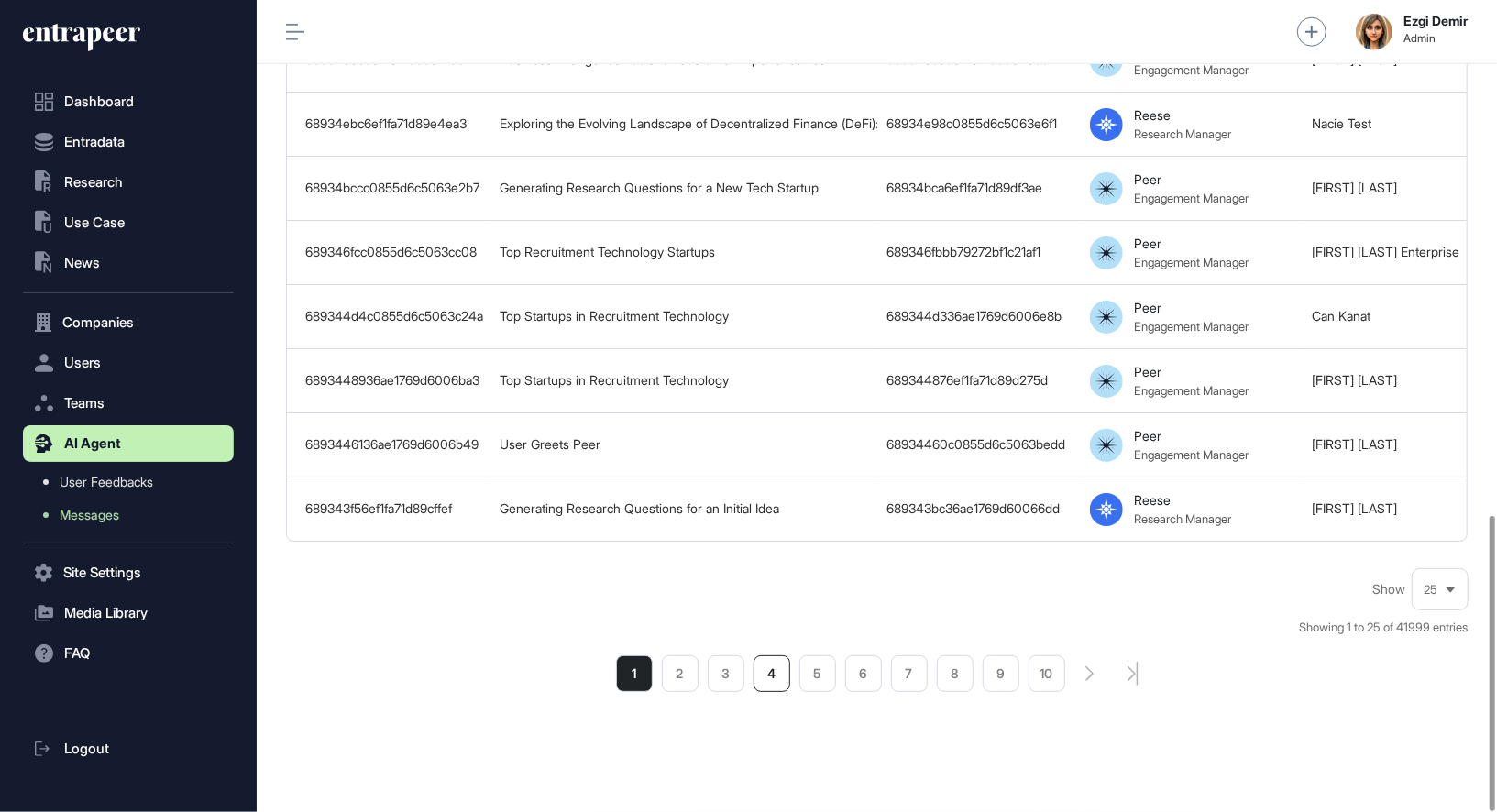 click on "4" at bounding box center (772, 674) 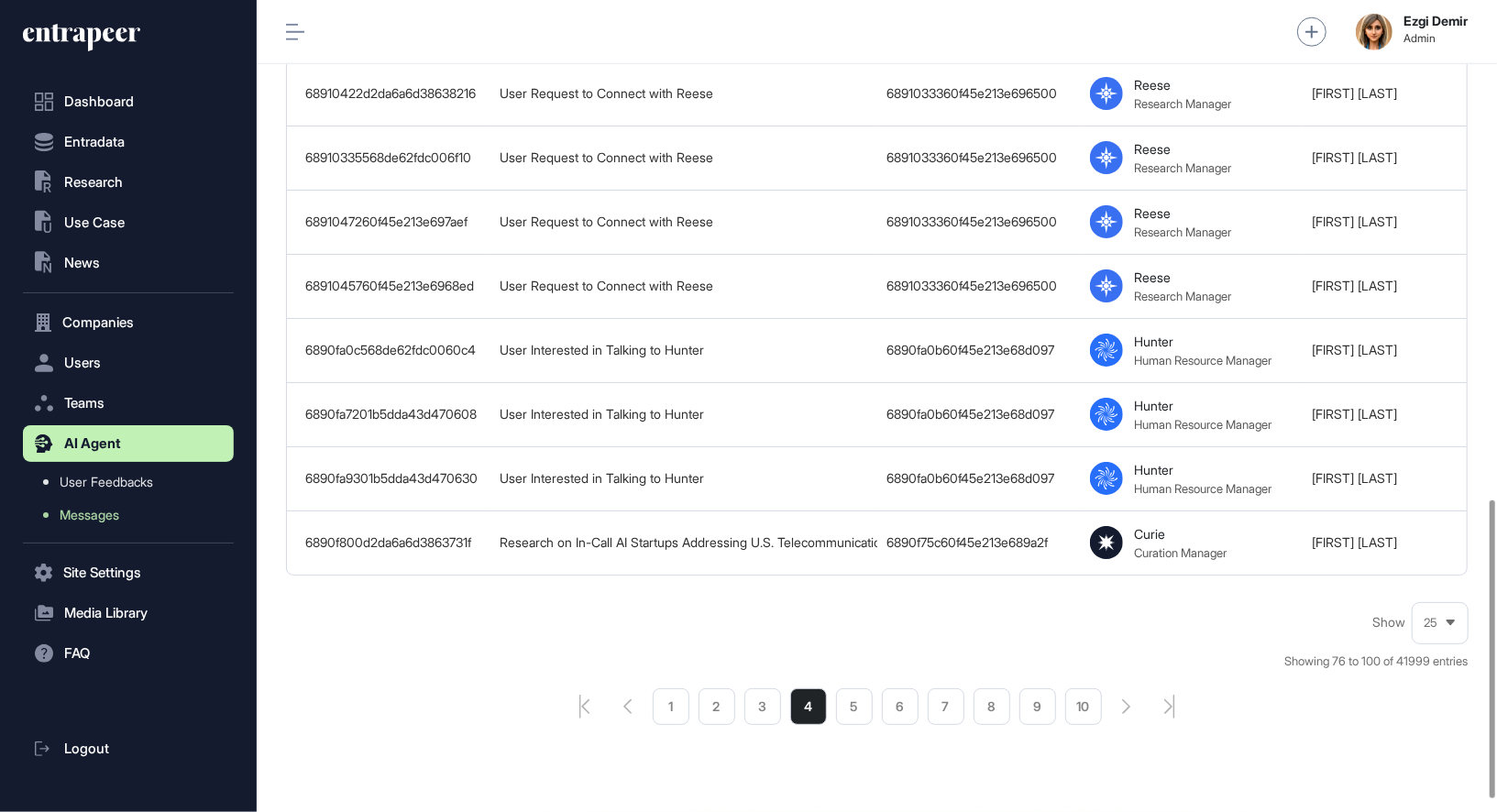 scroll, scrollTop: 1355, scrollLeft: 0, axis: vertical 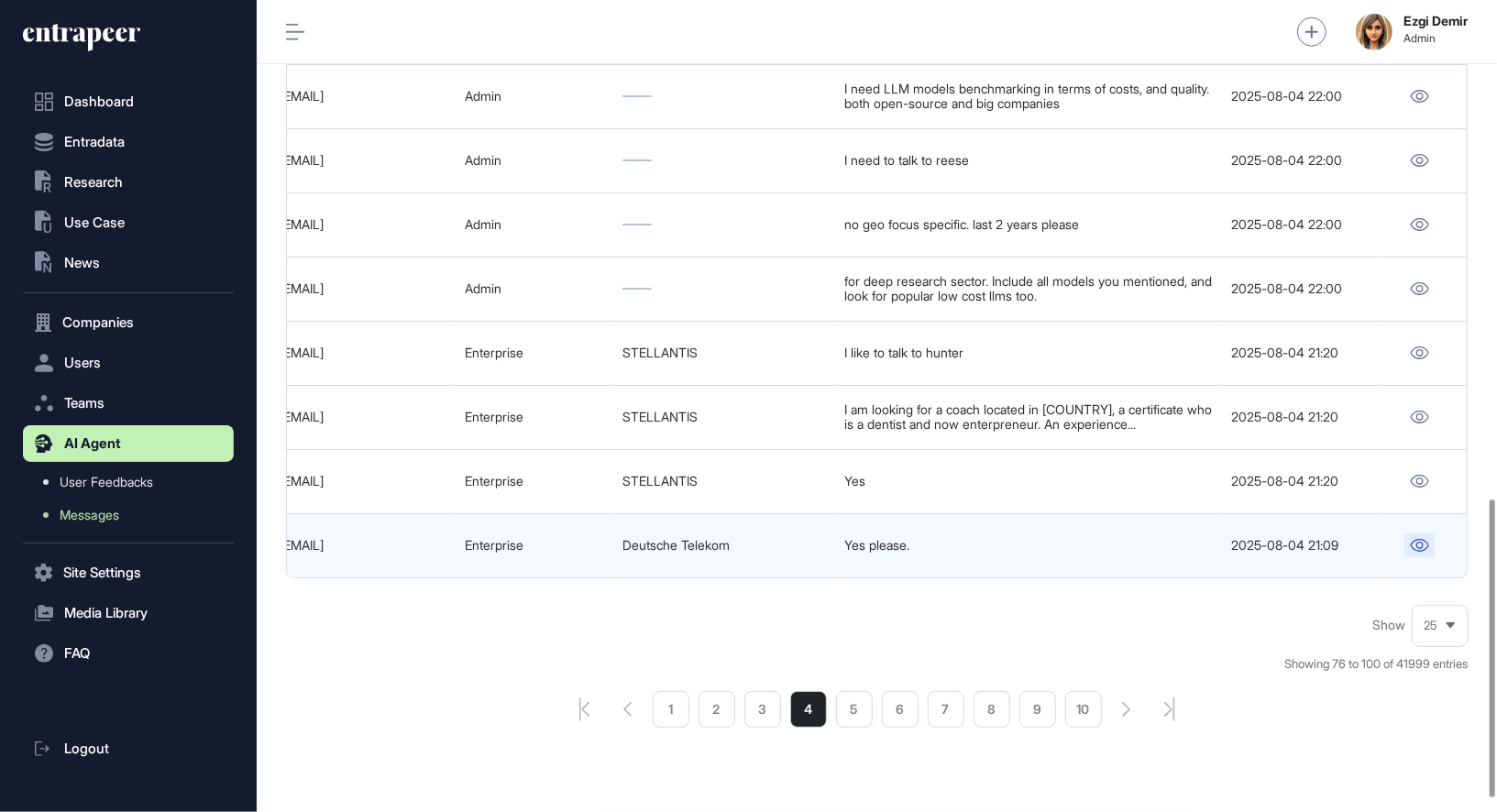 click 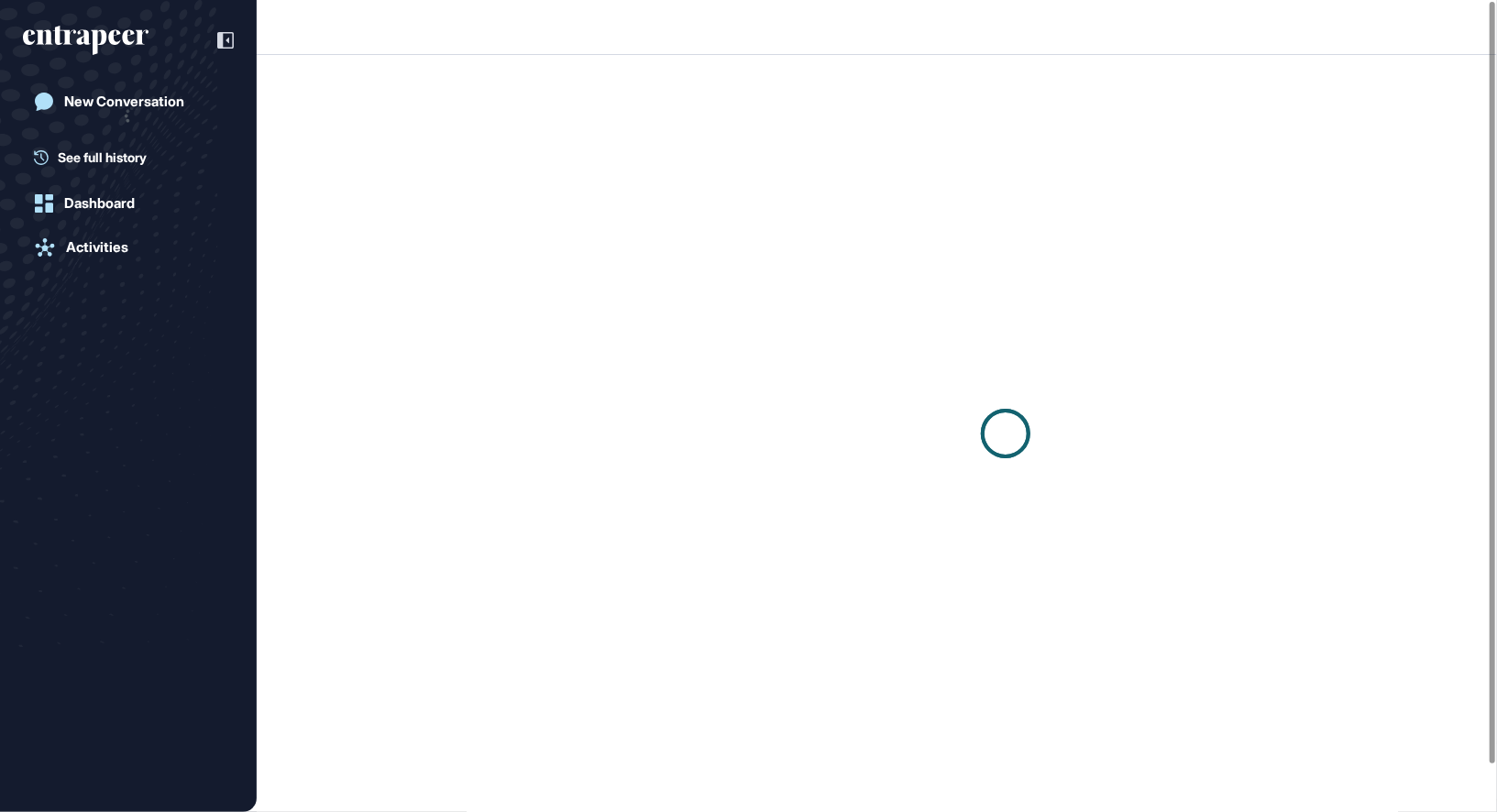 scroll, scrollTop: 0, scrollLeft: 0, axis: both 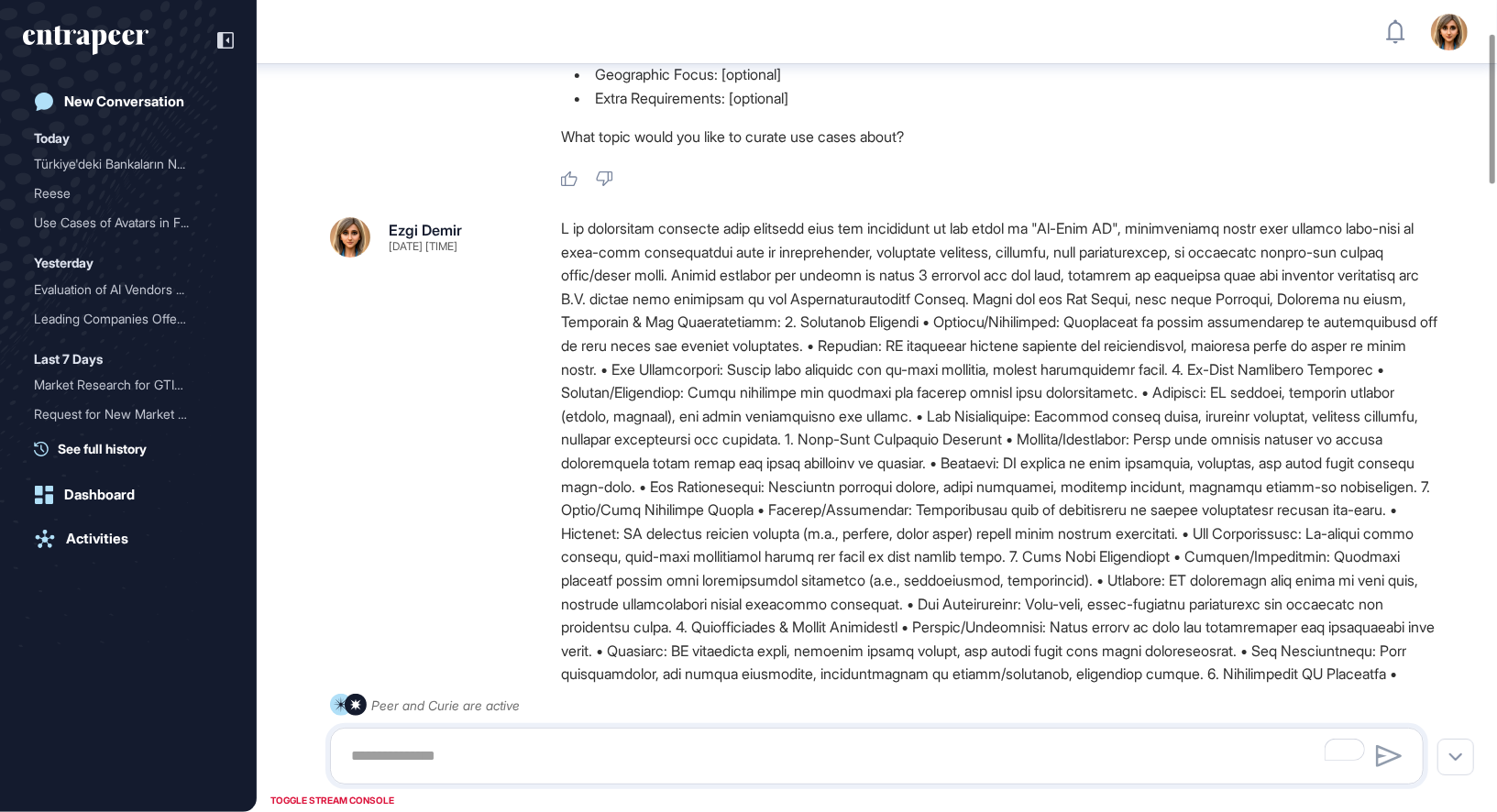 click at bounding box center [999, 616] 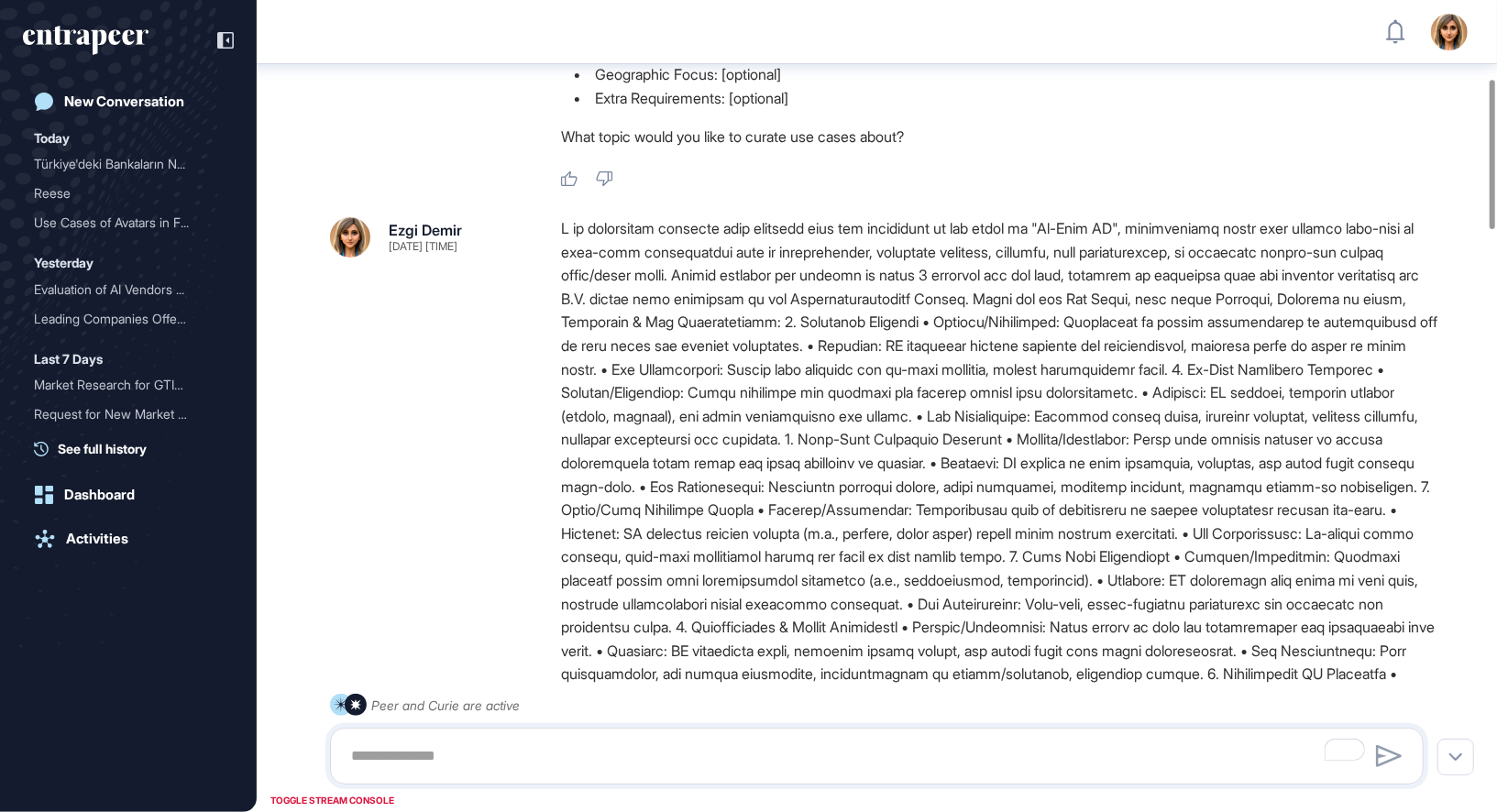 scroll, scrollTop: 425, scrollLeft: 0, axis: vertical 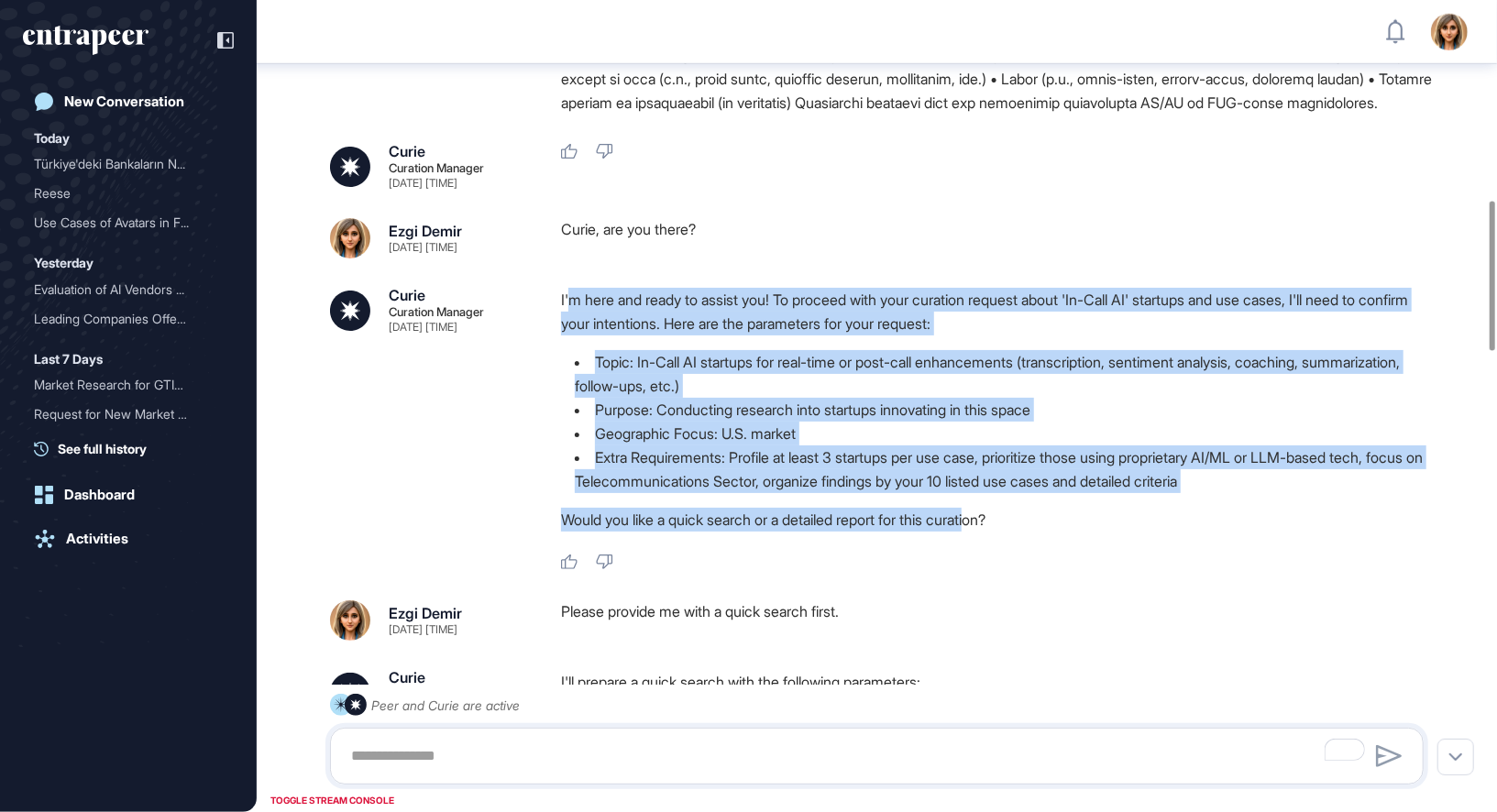 drag, startPoint x: 573, startPoint y: 346, endPoint x: 721, endPoint y: 419, distance: 165.02424 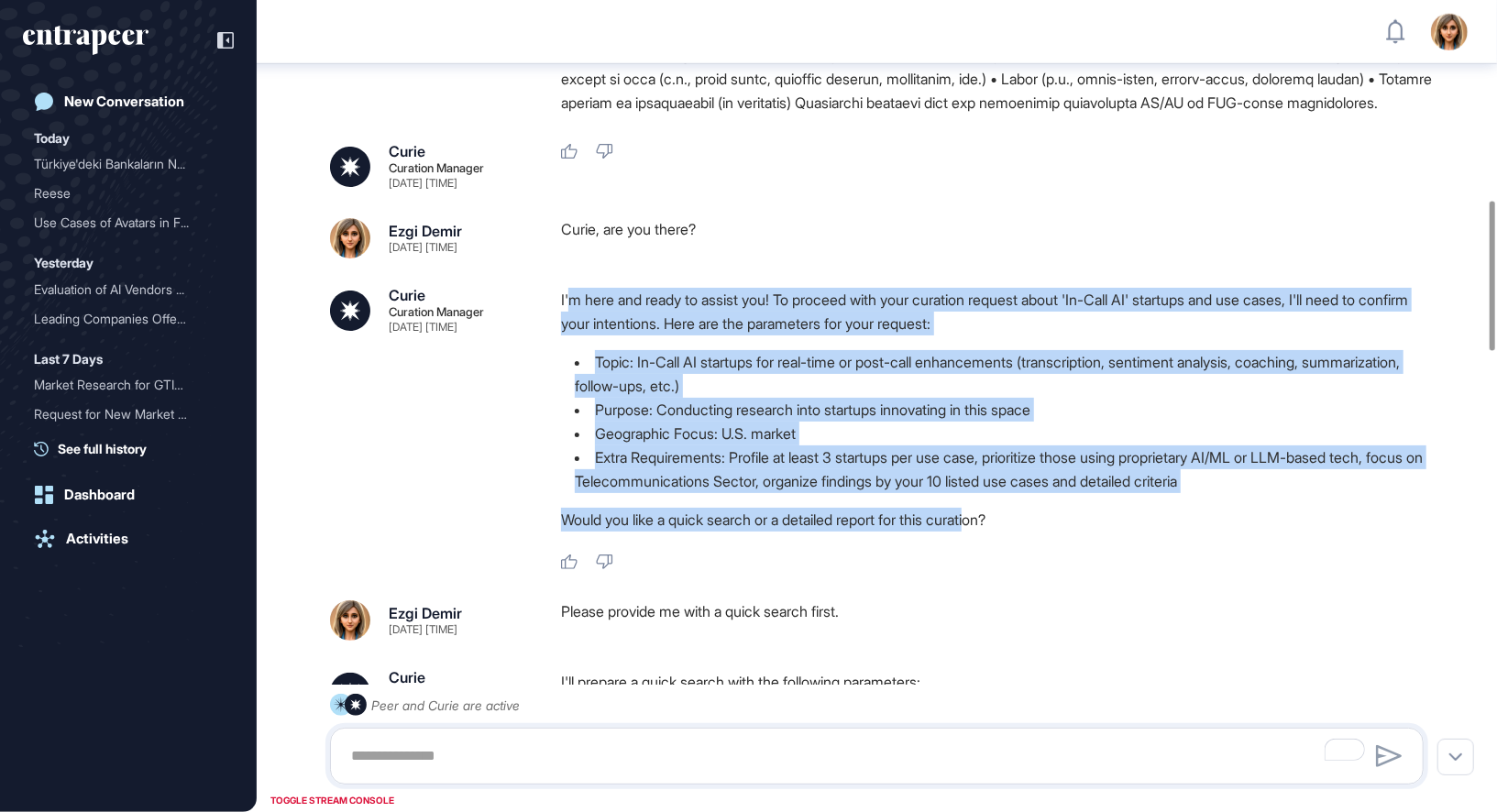 click on "I'm here and ready to assist you! To proceed with your curation request about 'In-Call AI' startups and use cases, I'll need to confirm your intentions. Here are the parameters for your request:     Topic: In-Call AI startups for real-time or post-call enhancements (transcription, sentiment analysis, coaching, summarization, follow-ups, etc.)   Purpose: Conducting research into startups innovating in this space   Geographic Focus: [COUNTRY] market   Extra Requirements: Profile at least 3 startups per use case, prioritize those using proprietary AI/ML or LLM-based tech, focus on Telecommunications Sector, organize findings by your 10 listed use cases and detailed criteria      Would you like a quick search or a detailed report for this curation?" at bounding box center [999, 414] 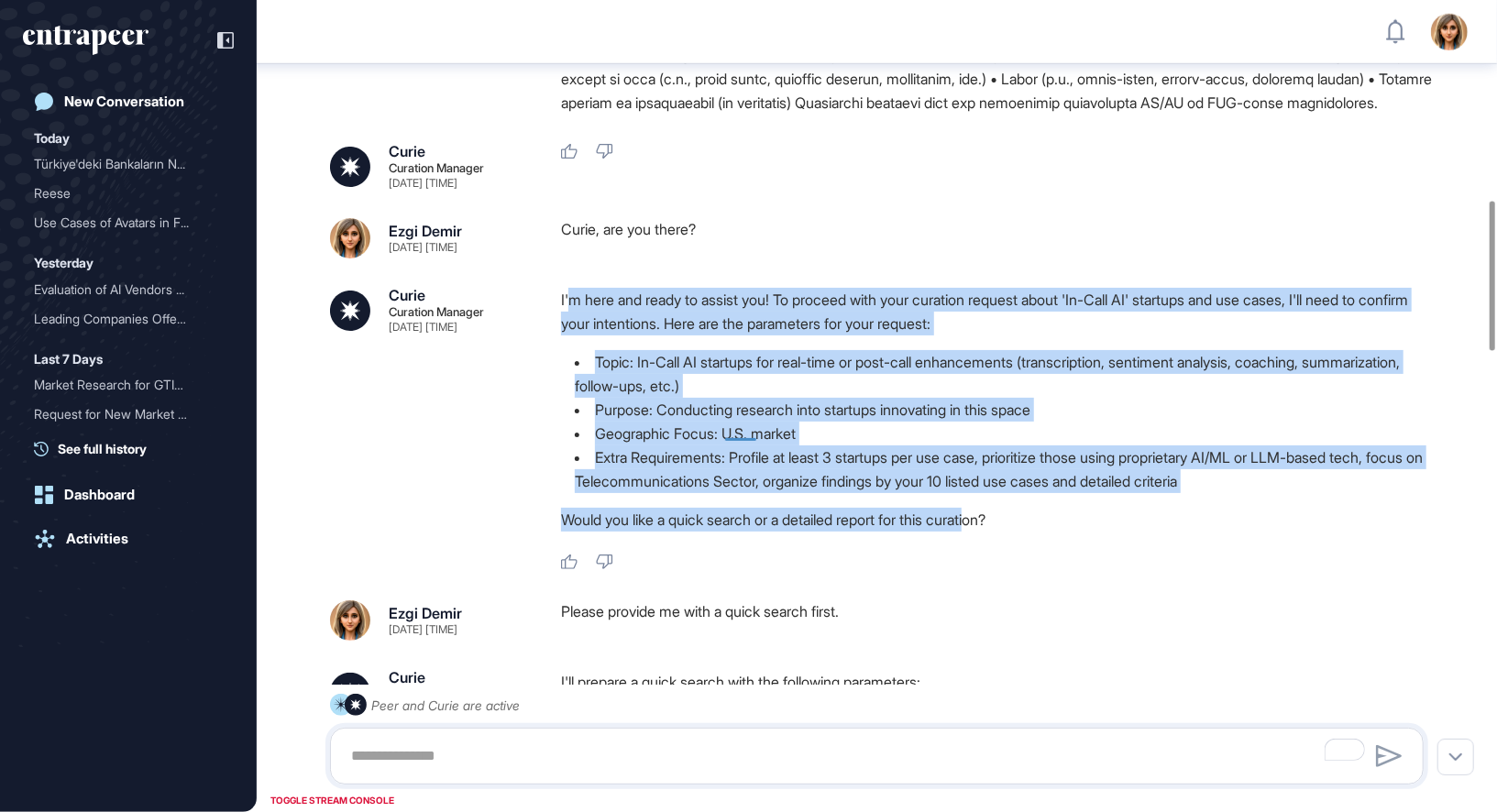 copy on "m here and ready to assist you! To proceed with your curation request about 'In-Call AI' startups and use cases, I'll need to confirm your intentions. Here are the parameters for your request:     Topic: In-Call AI startups for real-time or post-call enhancements (transcription, sentiment analysis, coaching, summarization, follow-ups, etc.)   Purpose: Conducting research into startups innovating in this space   Geographic Focus: [COUNTRY] market   Extra Requirements: Profile at least 3 startups per use case, prioritize those using proprietary AI/ML or LLM-based tech, focus on Telecommunications Sector, organize findings by your 10 listed use cases and detailed criteria      Would you like a quick search or a detailed report for this curati" 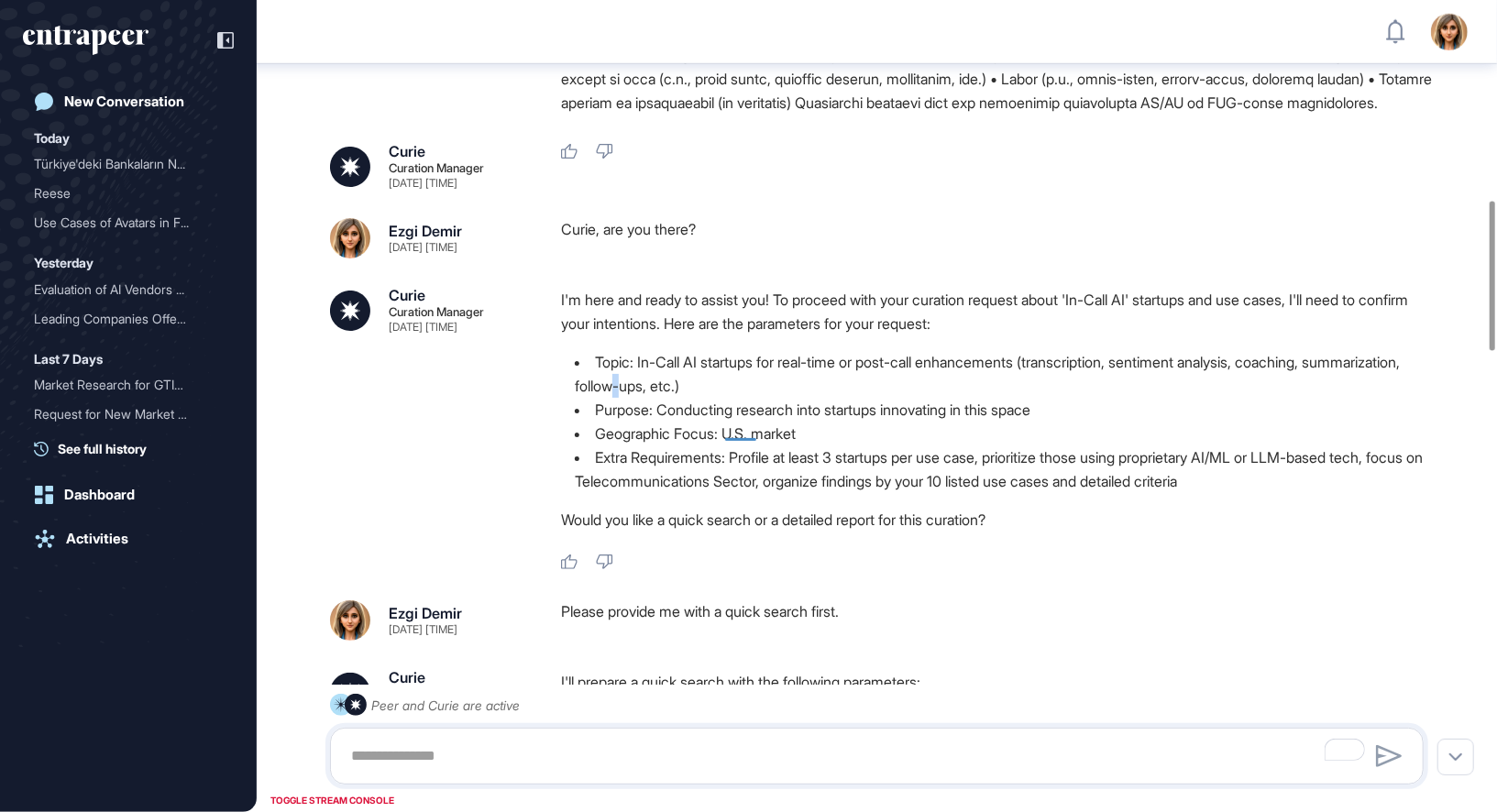 click on "I'm here and ready to assist you! To proceed with your curation request about 'In-Call AI' startups and use cases, I'll need to confirm your intentions. Here are the parameters for your request:     Topic: In-Call AI startups for real-time or post-call enhancements (transcription, sentiment analysis, coaching, summarization, follow-ups, etc.)   Purpose: Conducting research into startups innovating in this space   Geographic Focus: [COUNTRY] market   Extra Requirements: Profile at least 3 startups per use case, prioritize those using proprietary AI/ML or LLM-based tech, focus on Telecommunications Sector, organize findings by your 10 listed use cases and detailed criteria      Would you like a quick search or a detailed report for this curation?" at bounding box center (999, 414) 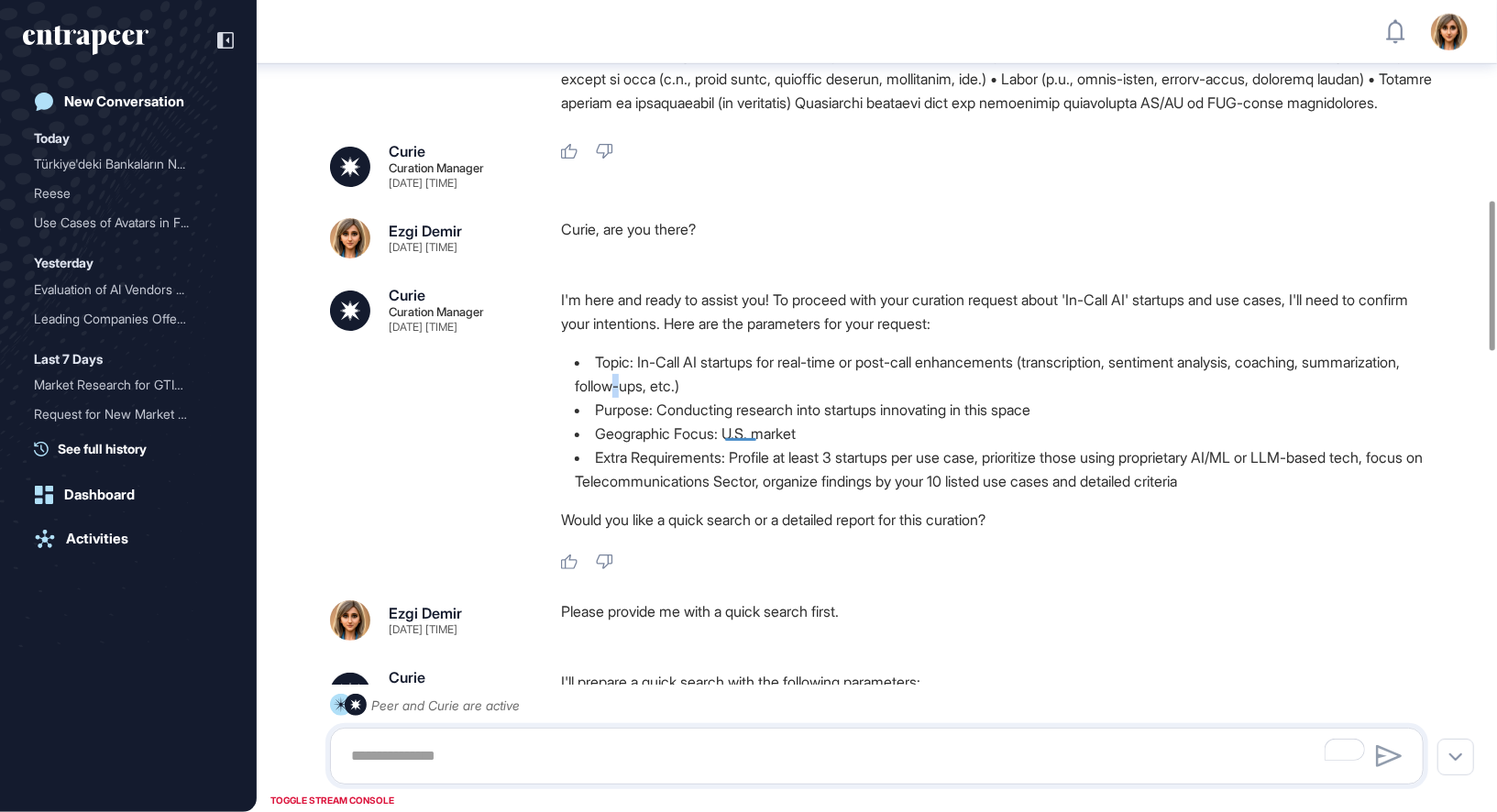 click on "I'm here and ready to assist you! To proceed with your curation request about 'In-Call AI' startups and use cases, I'll need to confirm your intentions. Here are the parameters for your request:     Topic: In-Call AI startups for real-time or post-call enhancements (transcription, sentiment analysis, coaching, summarization, follow-ups, etc.)   Purpose: Conducting research into startups innovating in this space   Geographic Focus: [COUNTRY] market   Extra Requirements: Profile at least 3 startups per use case, prioritize those using proprietary AI/ML or LLM-based tech, focus on Telecommunications Sector, organize findings by your 10 listed use cases and detailed criteria      Would you like a quick search or a detailed report for this curation?" at bounding box center [999, 414] 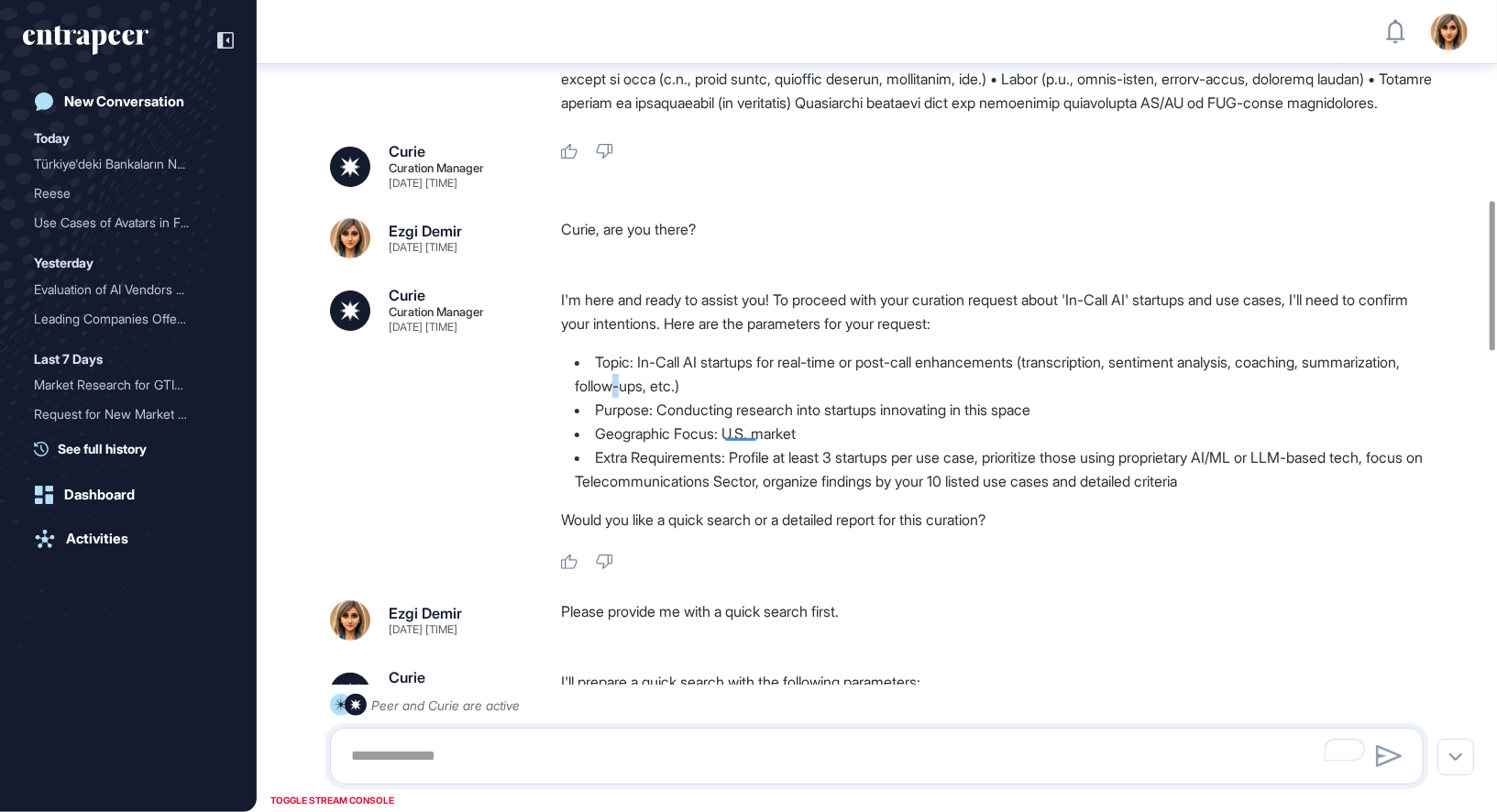 click on "Geographic Focus: U.S. market" at bounding box center [999, 433] 